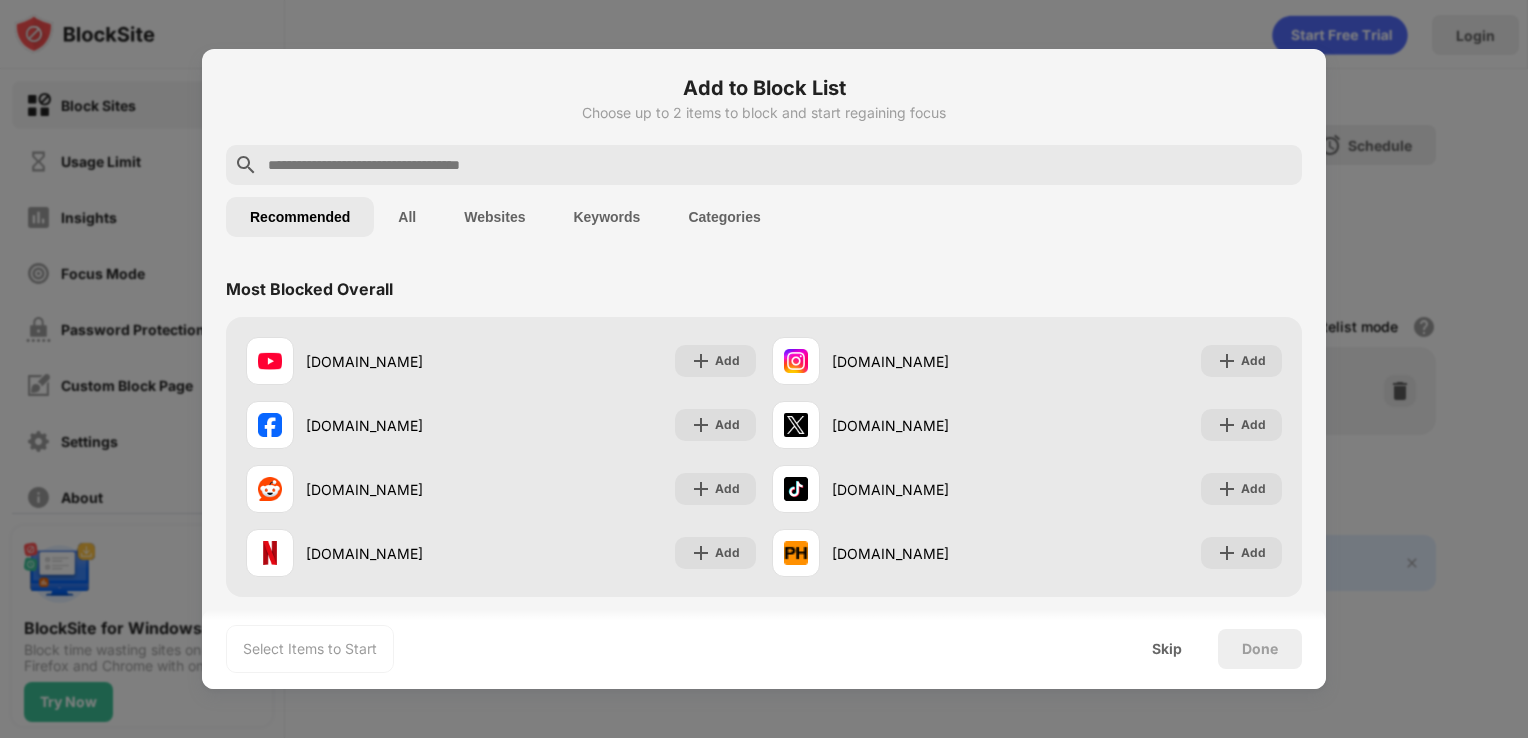 scroll, scrollTop: 0, scrollLeft: 0, axis: both 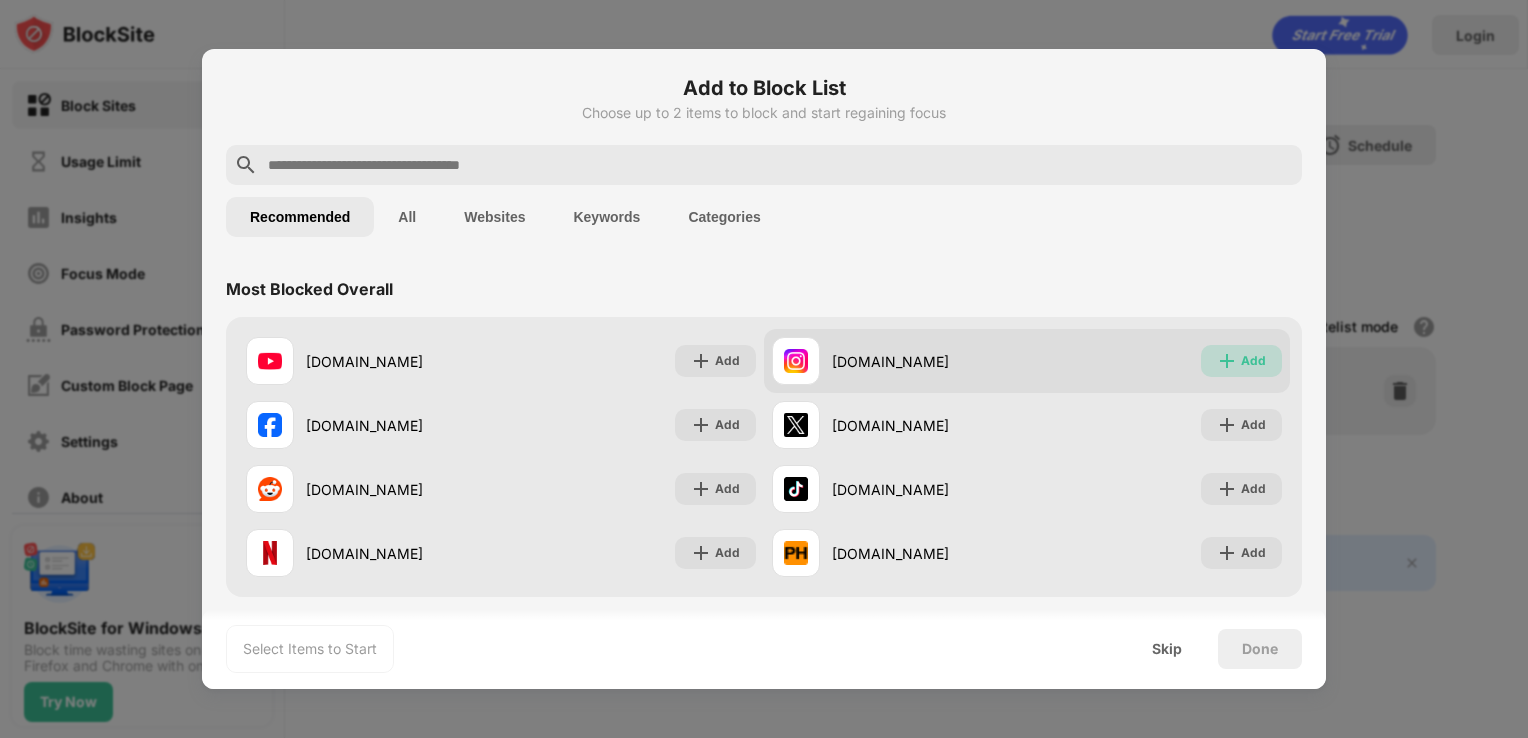 click on "Add" at bounding box center [1253, 361] 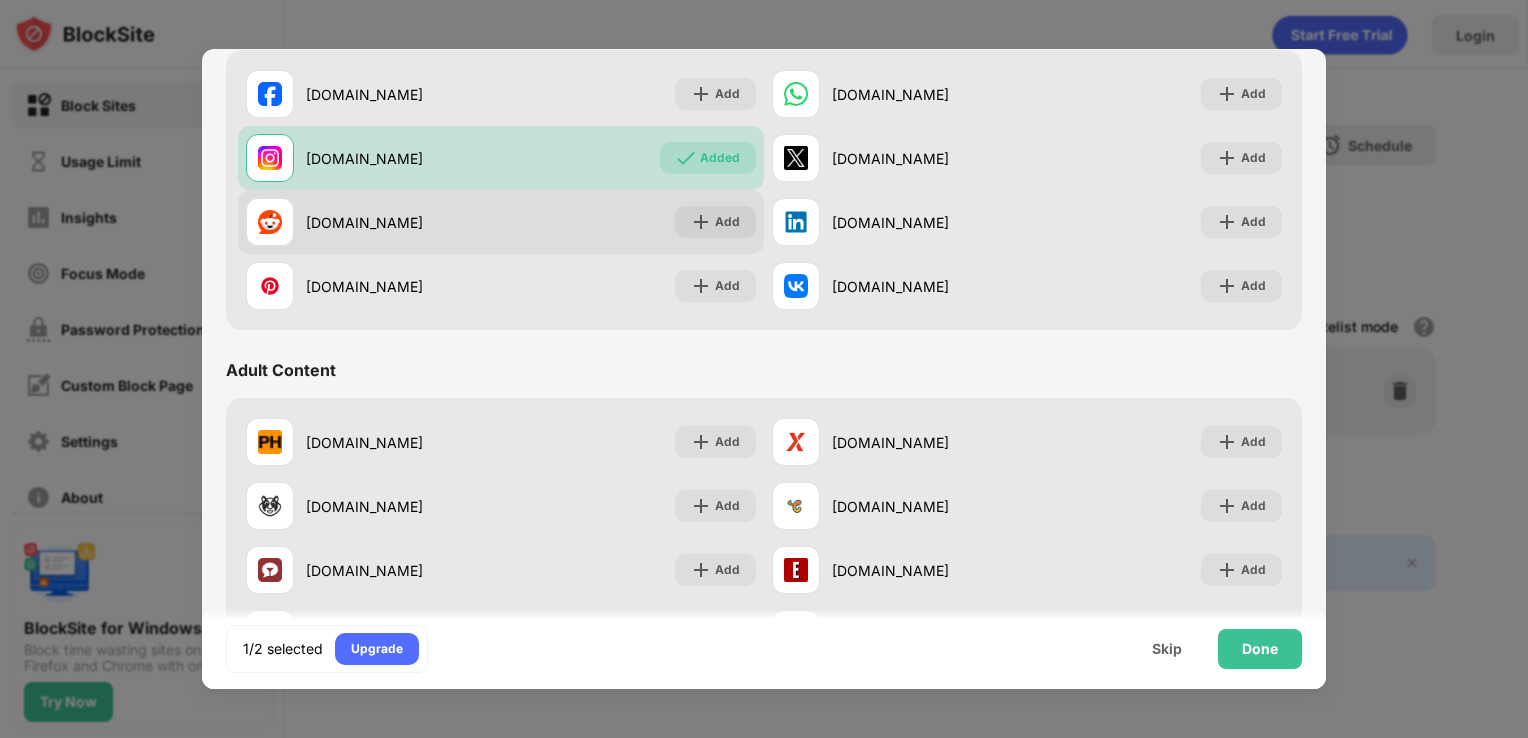 scroll, scrollTop: 630, scrollLeft: 0, axis: vertical 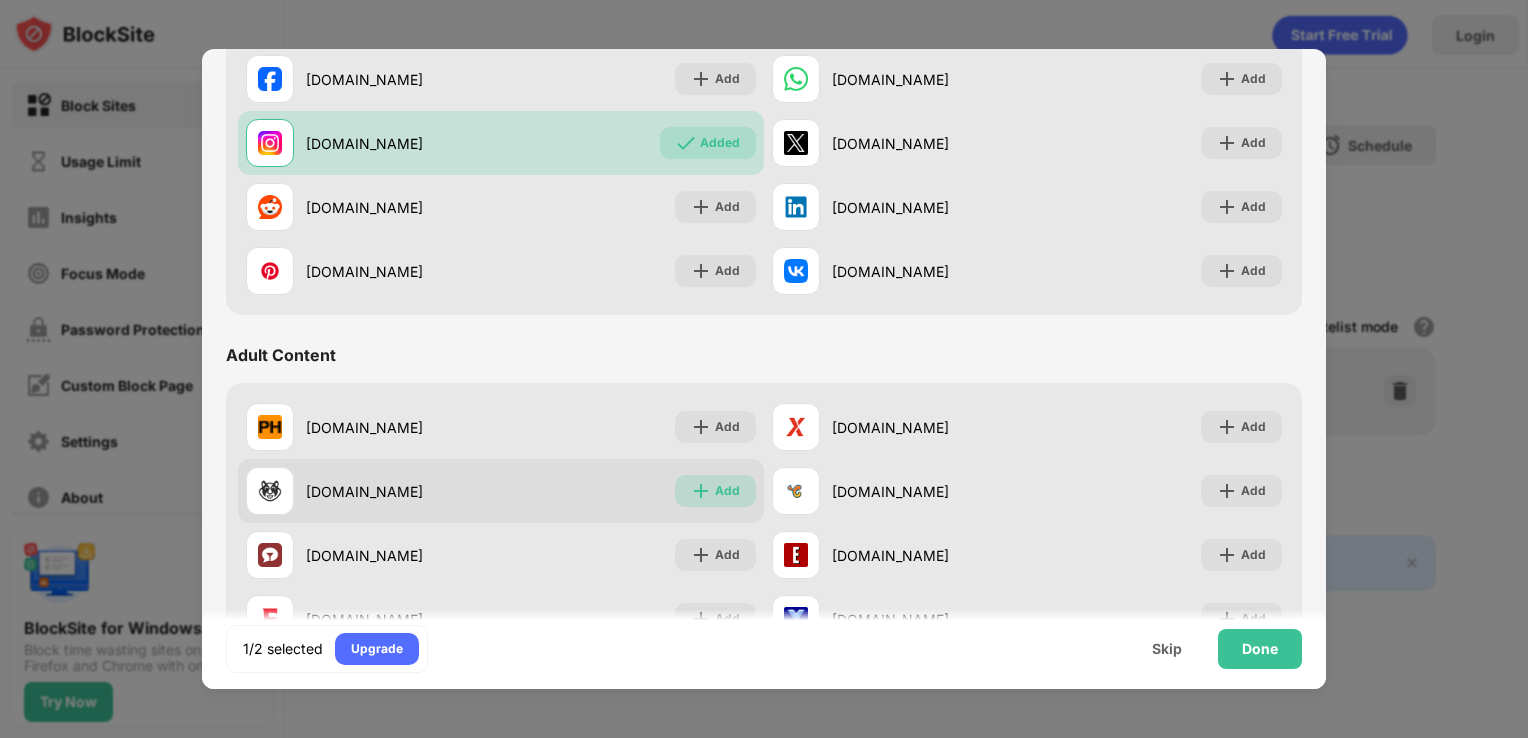 click on "Add" at bounding box center [727, 491] 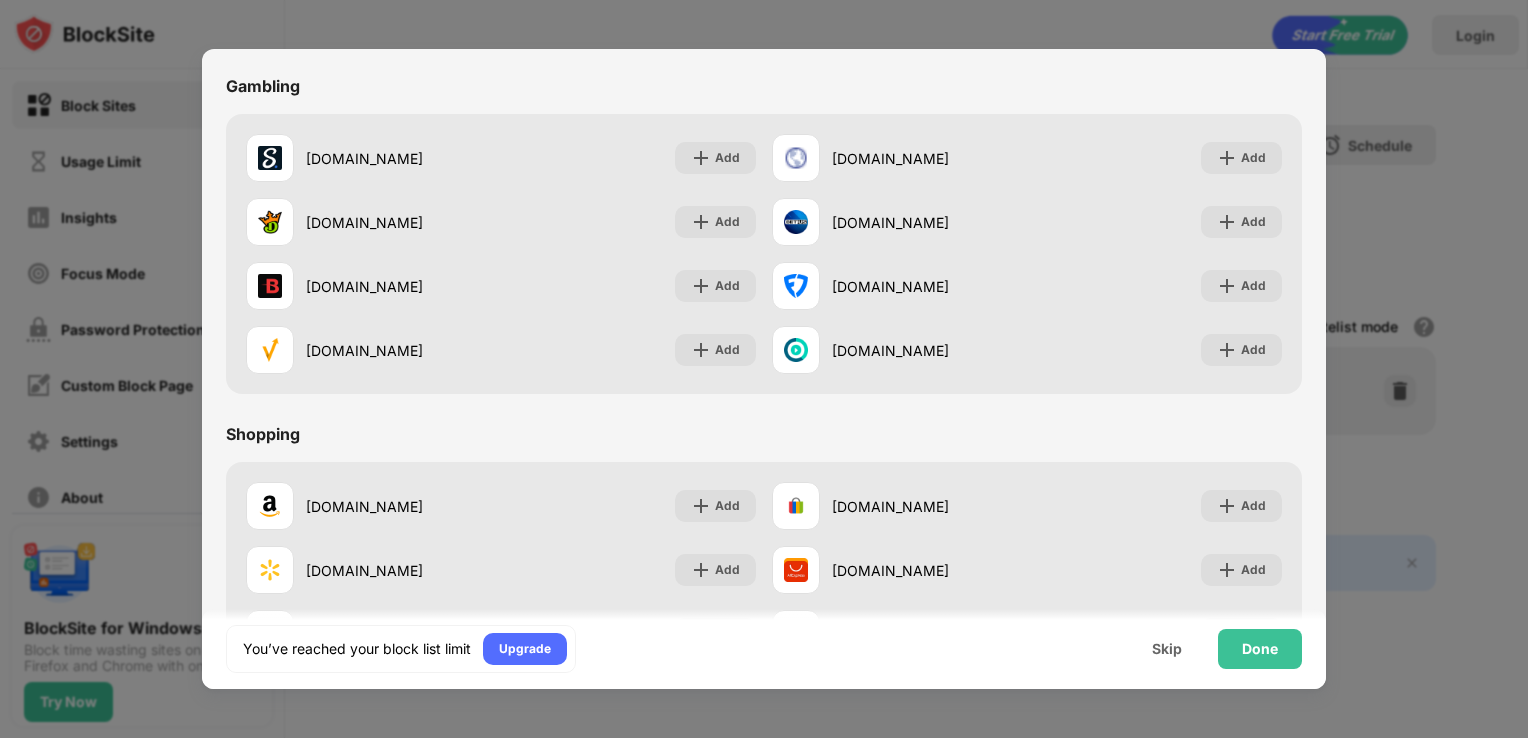 scroll, scrollTop: 2096, scrollLeft: 0, axis: vertical 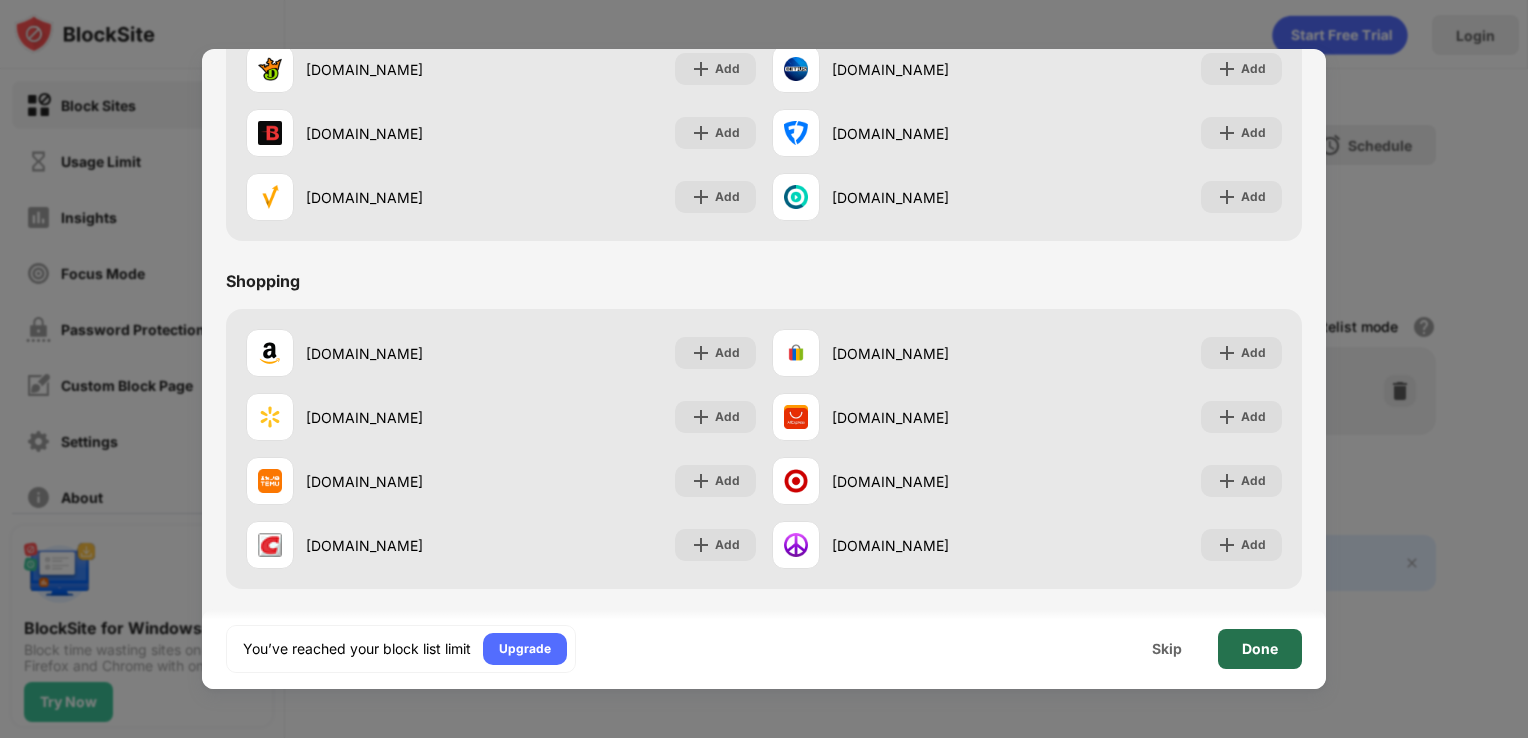click on "Done" at bounding box center (1260, 649) 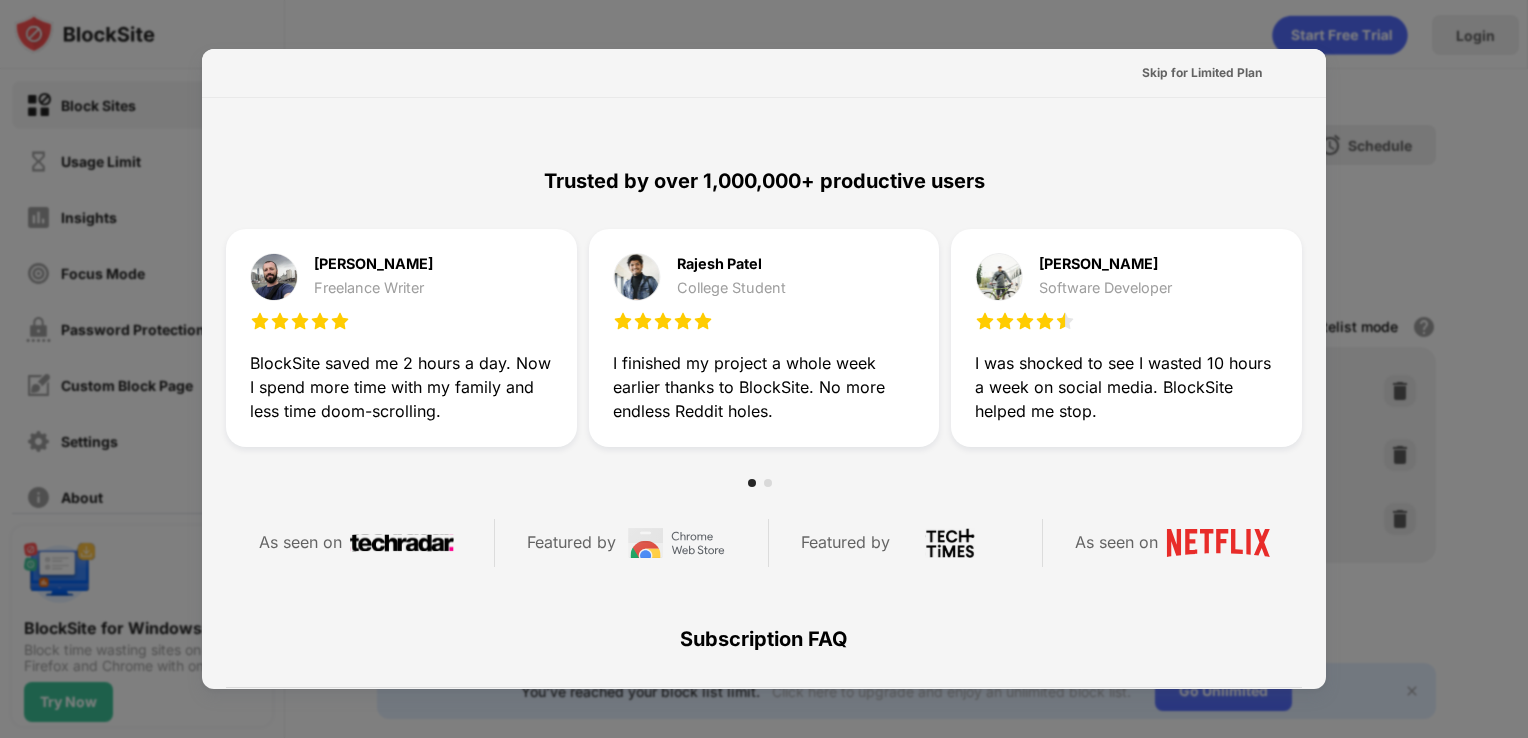 scroll, scrollTop: 0, scrollLeft: 0, axis: both 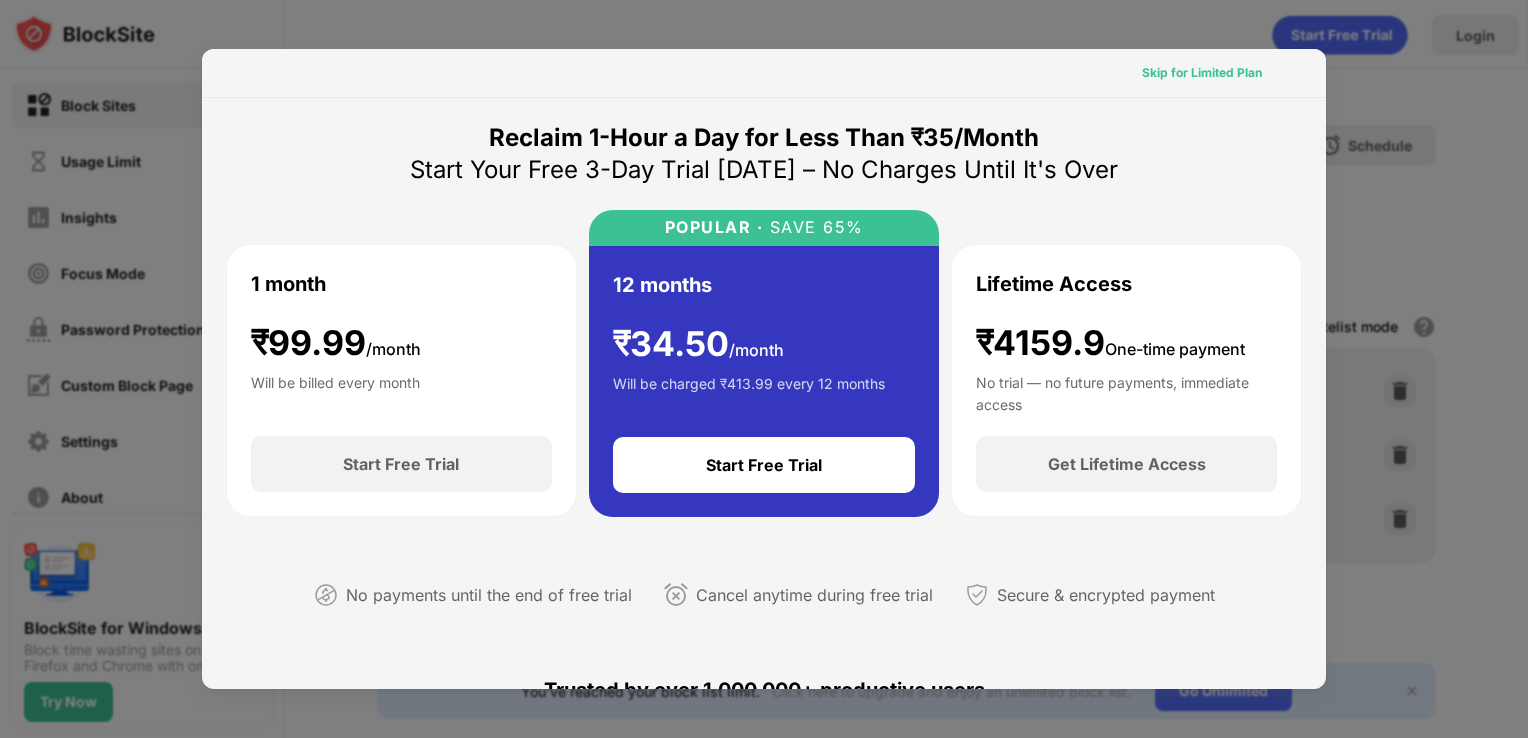 click on "Skip for Limited Plan" at bounding box center (1202, 73) 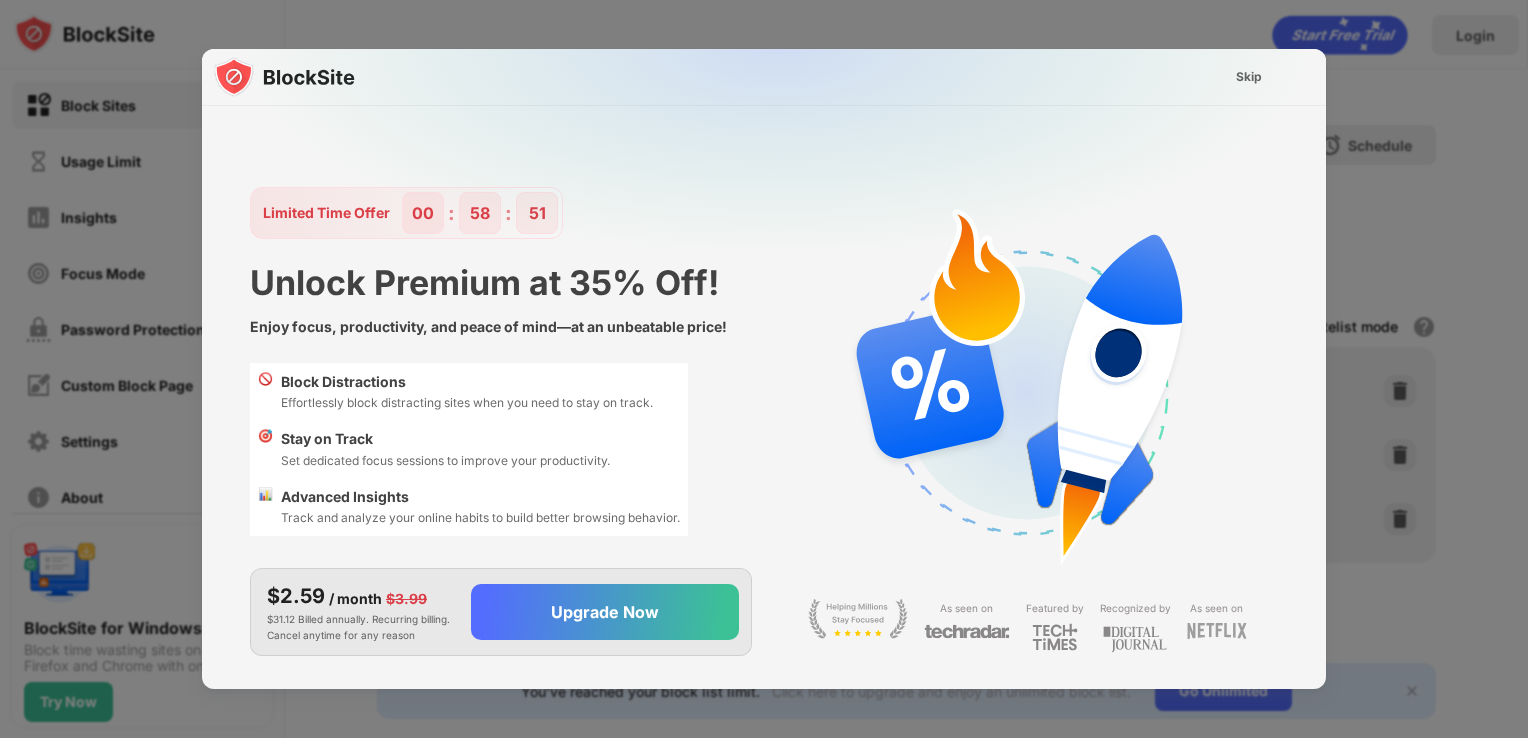 scroll, scrollTop: 48, scrollLeft: 0, axis: vertical 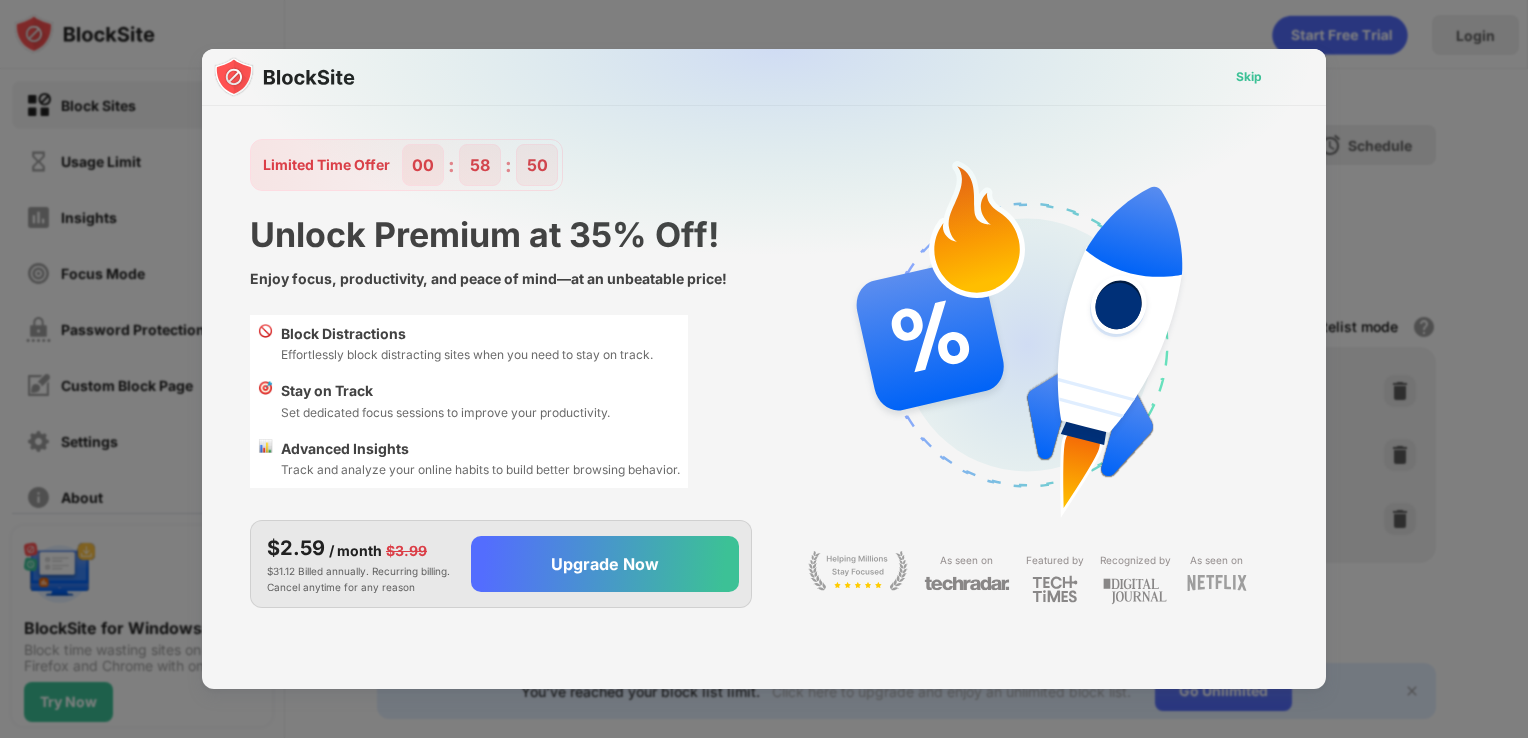 click on "Skip" at bounding box center [1249, 77] 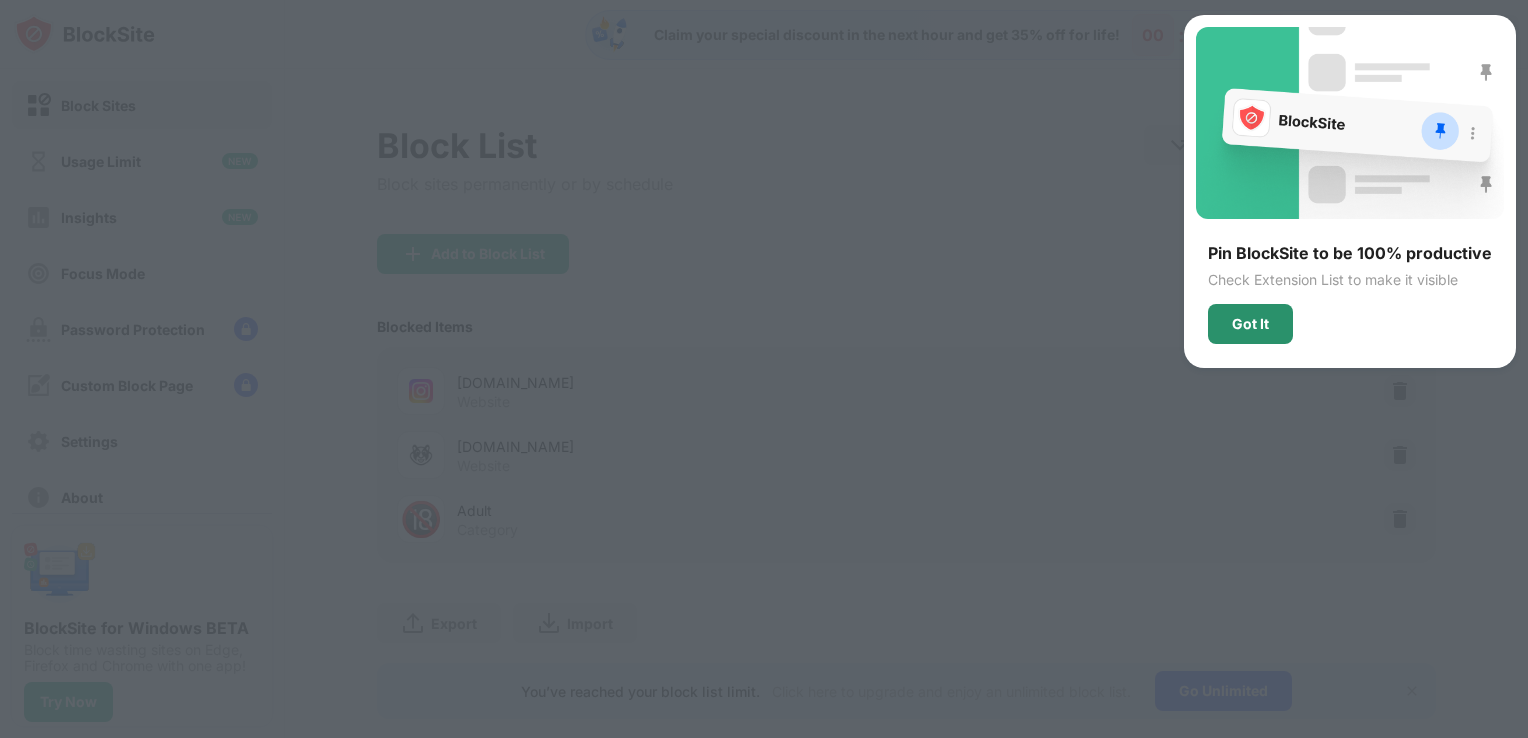 click on "Got It" at bounding box center (1250, 324) 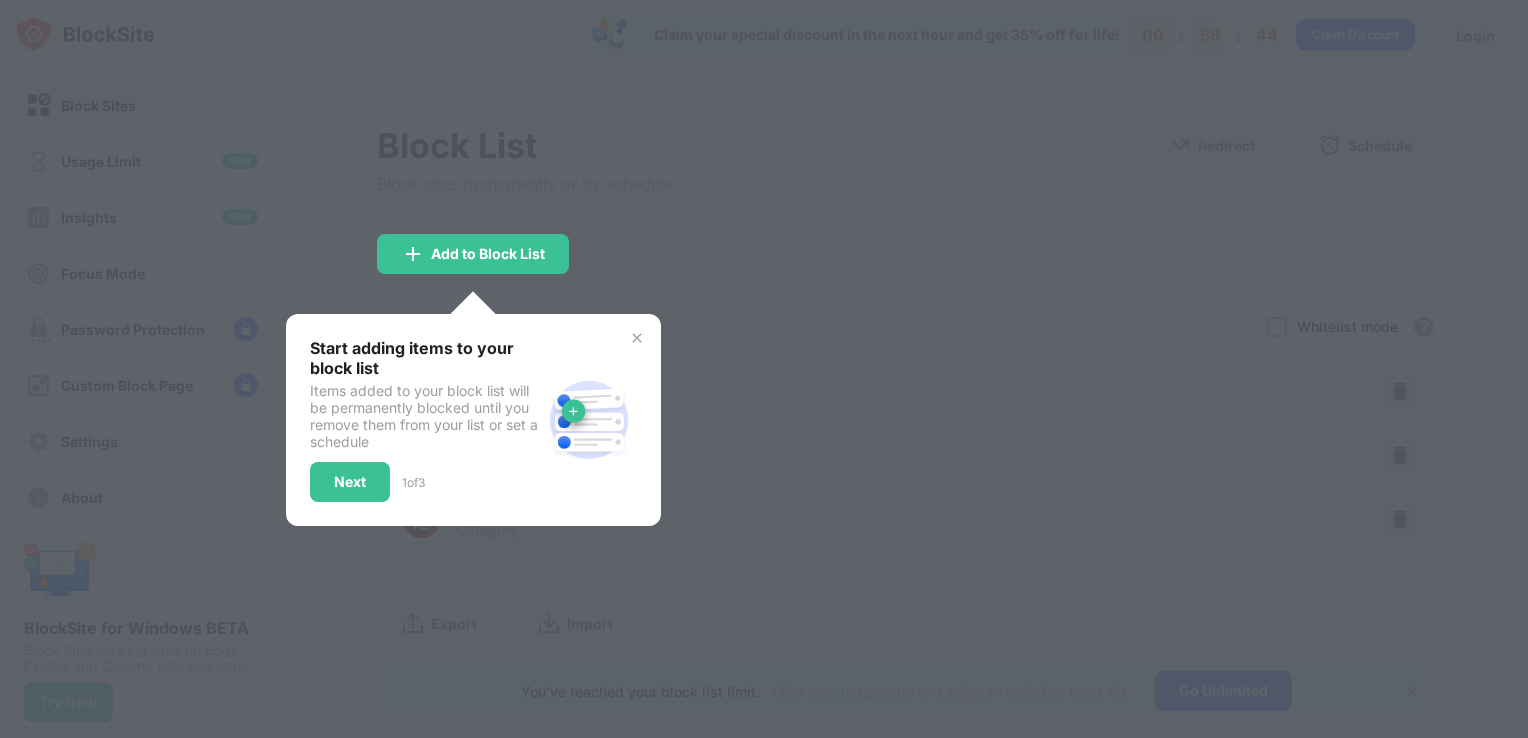 click at bounding box center (637, 338) 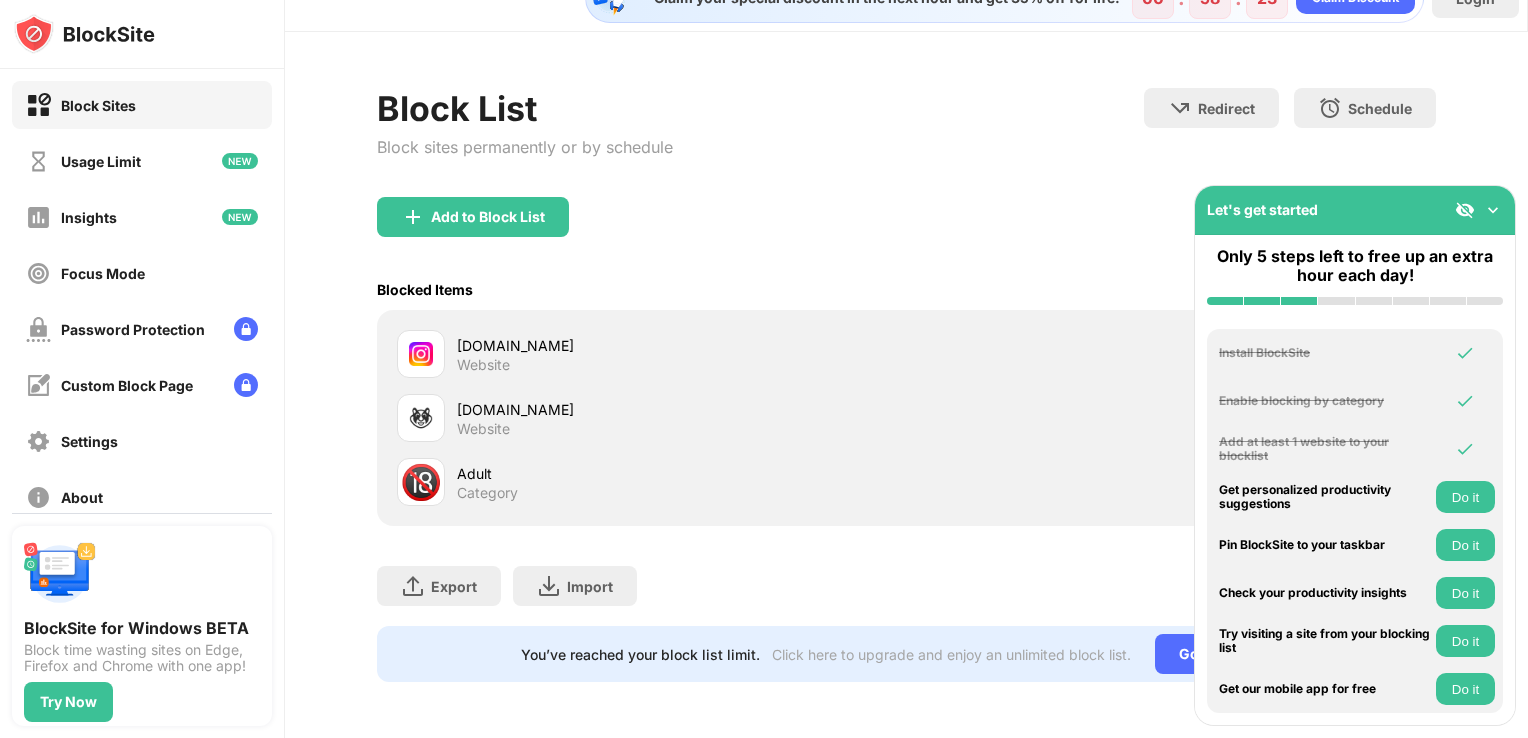 scroll, scrollTop: 50, scrollLeft: 0, axis: vertical 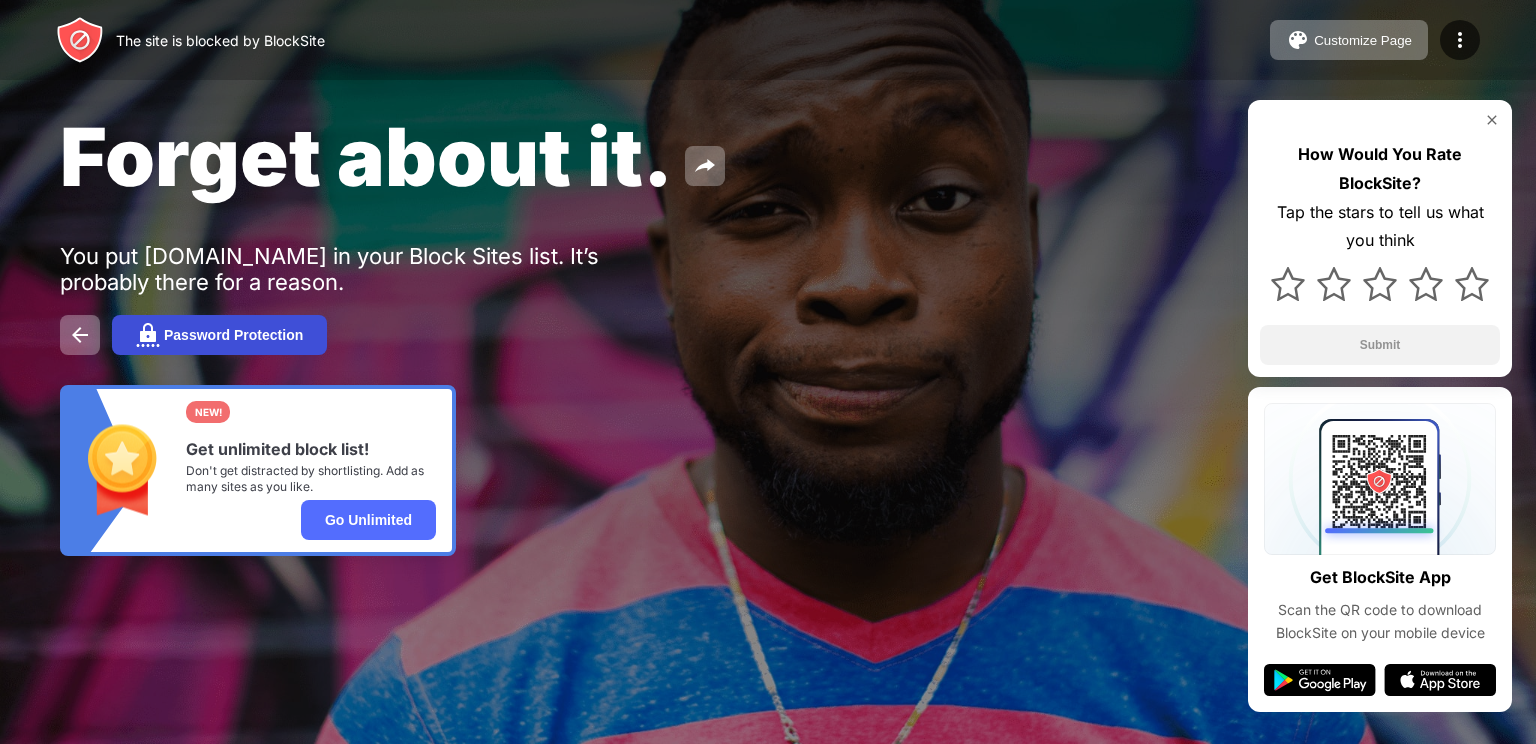 click on "Password Protection" at bounding box center (233, 335) 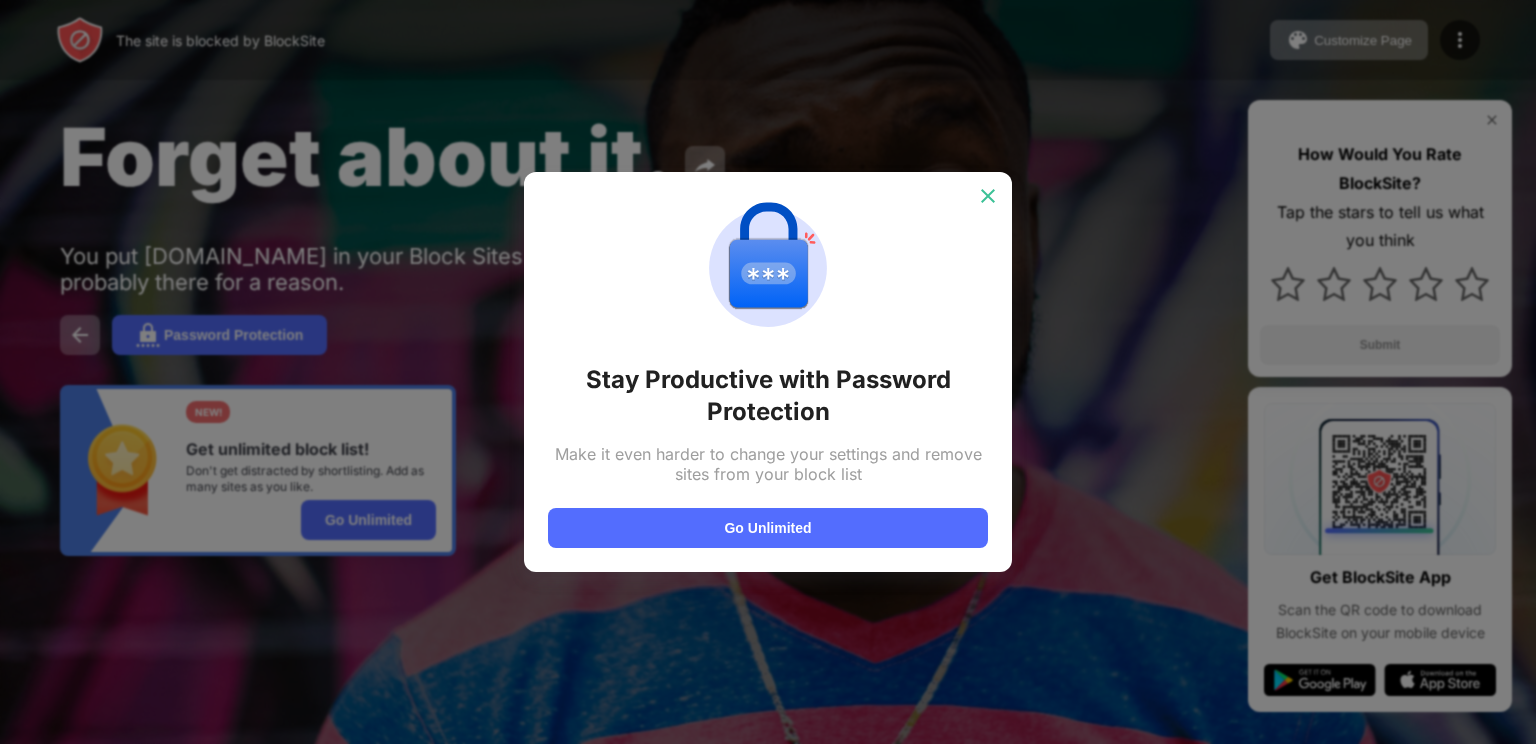 click at bounding box center [988, 196] 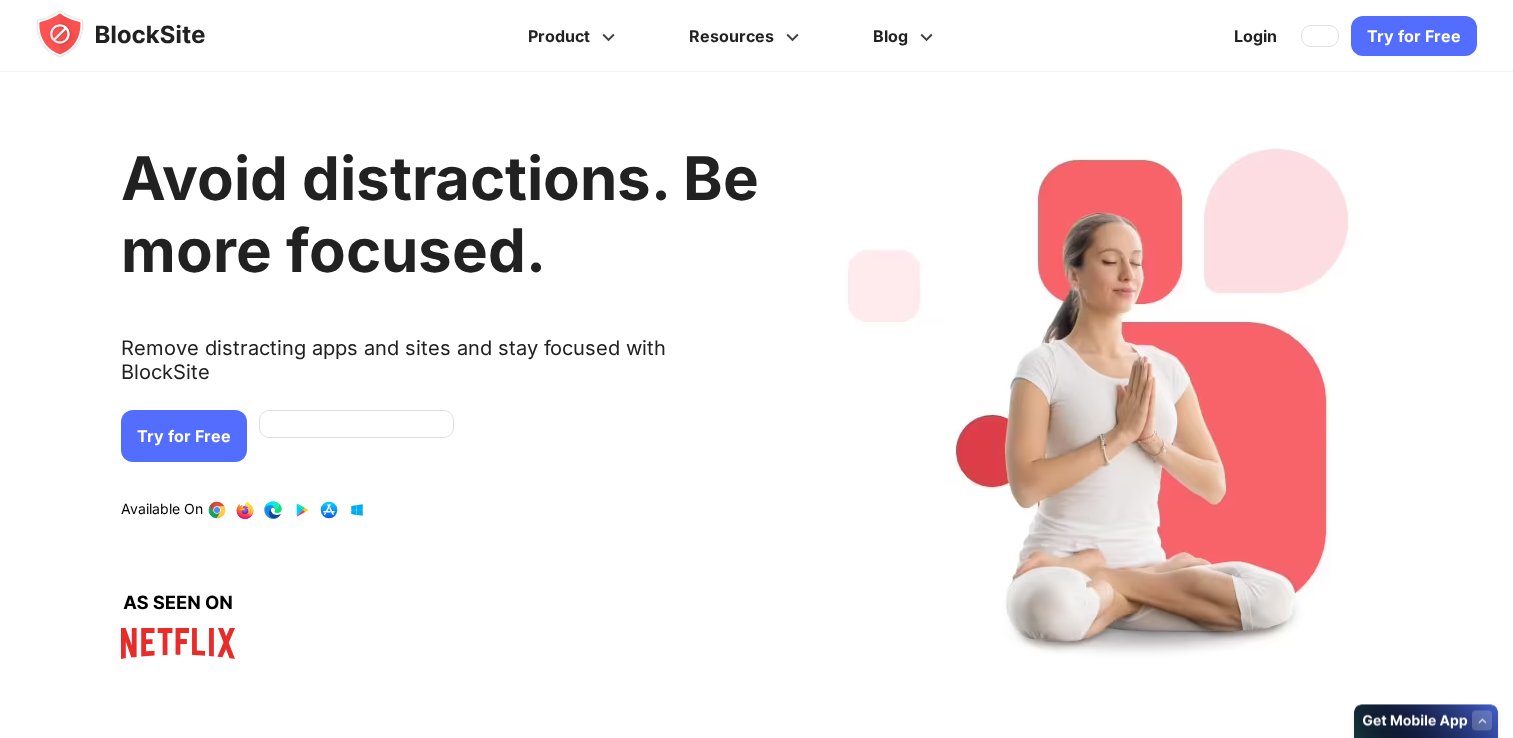 scroll, scrollTop: 0, scrollLeft: 0, axis: both 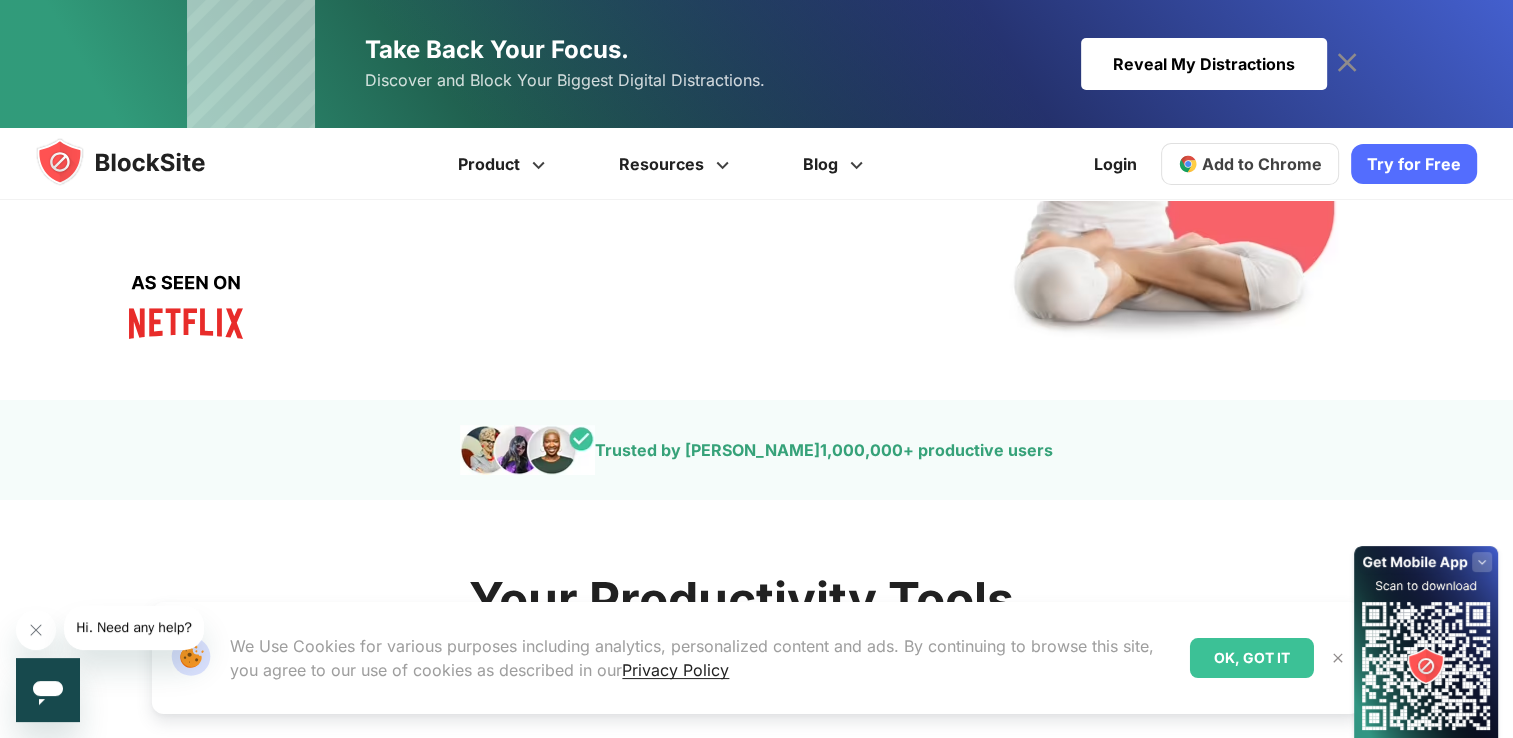 click on "OK, GOT IT" at bounding box center [1252, 658] 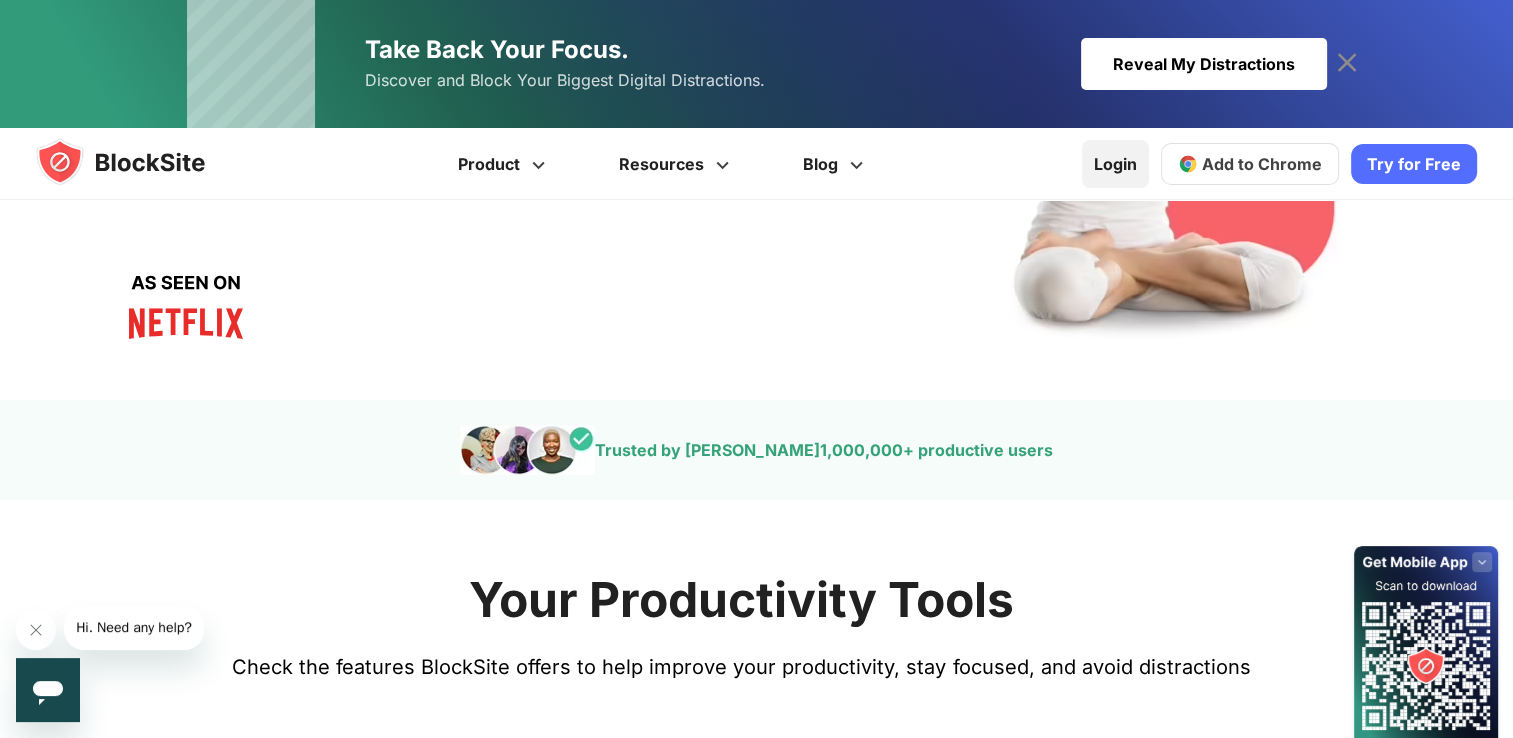drag, startPoint x: 1086, startPoint y: 170, endPoint x: 1097, endPoint y: 169, distance: 11.045361 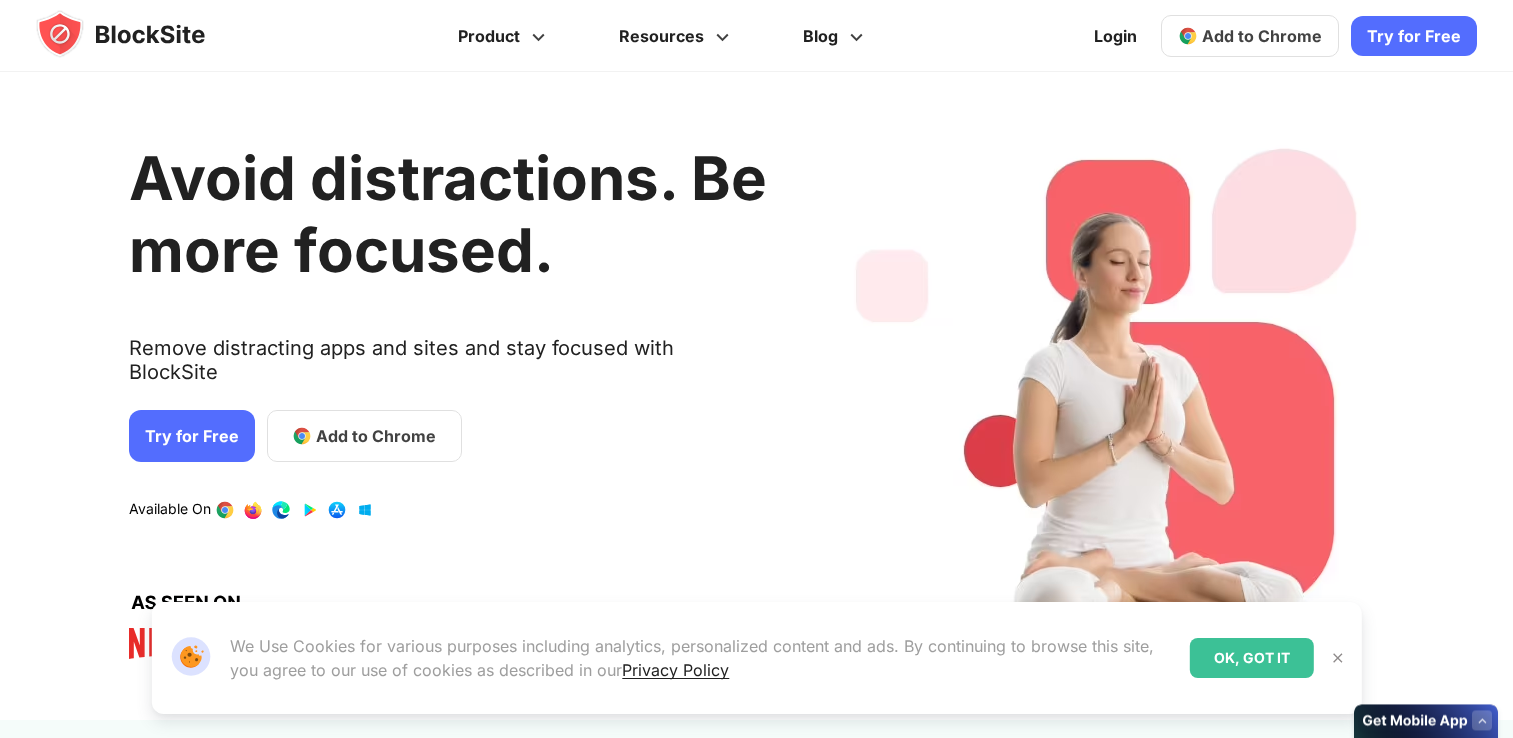 scroll, scrollTop: 132, scrollLeft: 0, axis: vertical 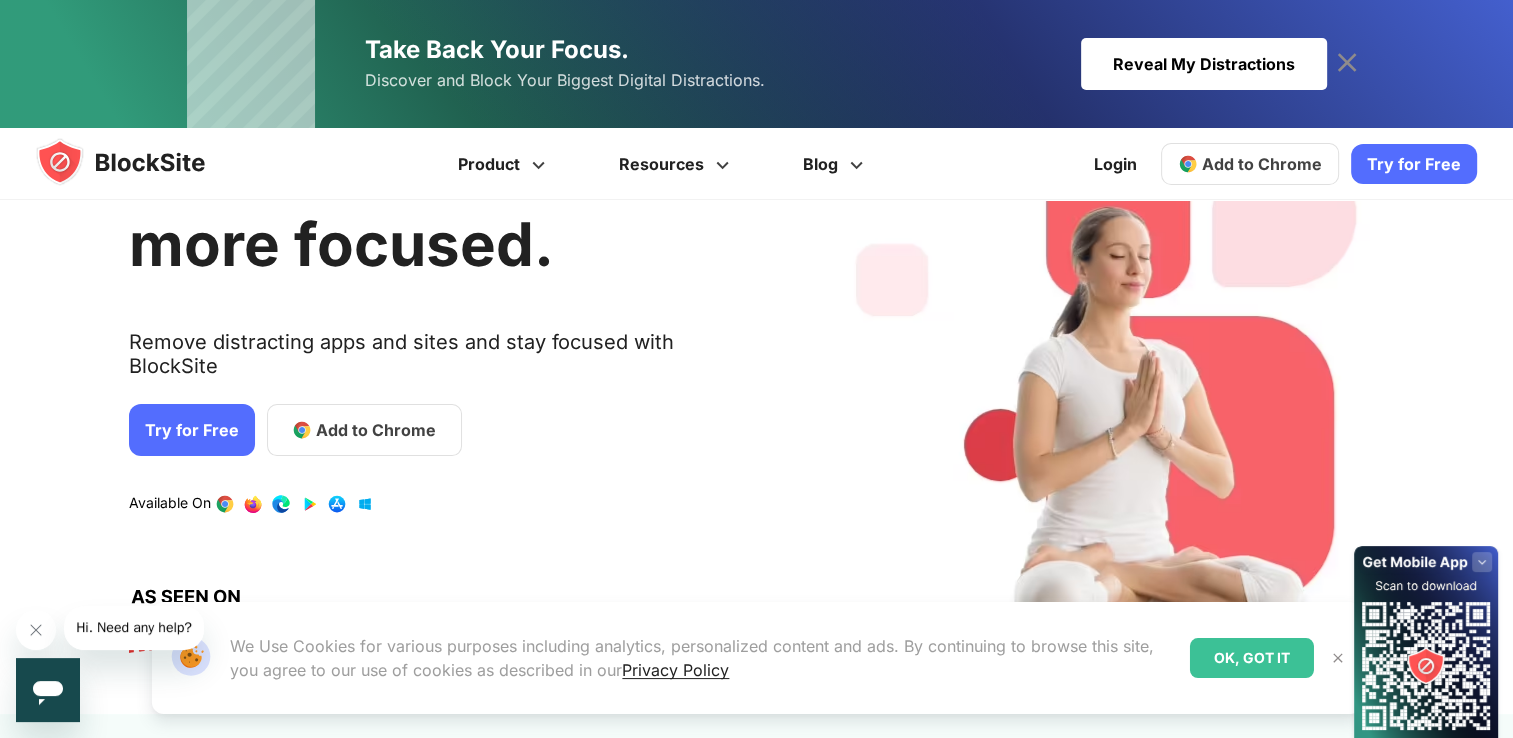 click on "Our Website uses cookies
We Use Cookies for various purposes including analytics, personalized content and ads. By continuing to browse this site, you agree to our use of cookies as described in our  Privacy Policy
OK, GOT IT" at bounding box center [740, 658] 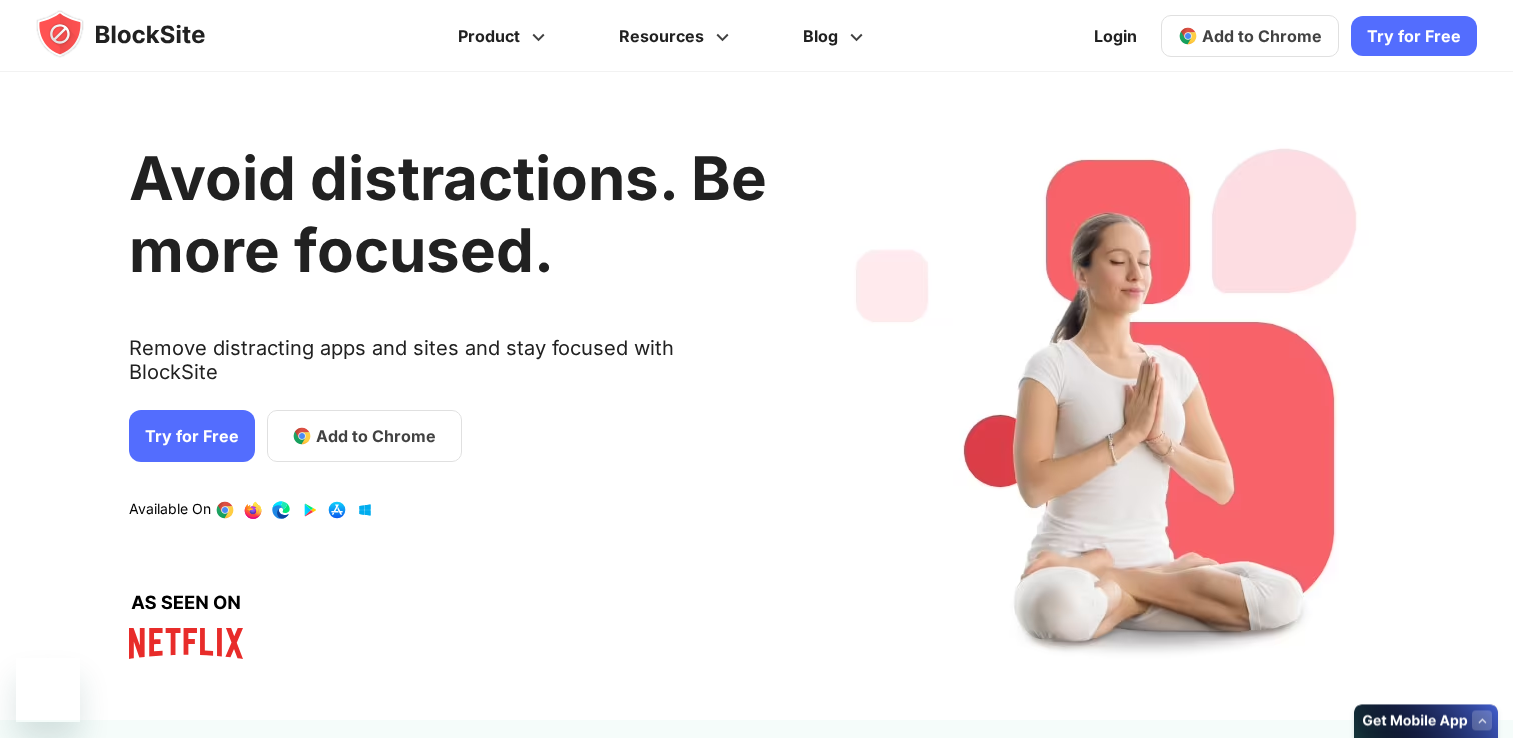scroll, scrollTop: 448, scrollLeft: 0, axis: vertical 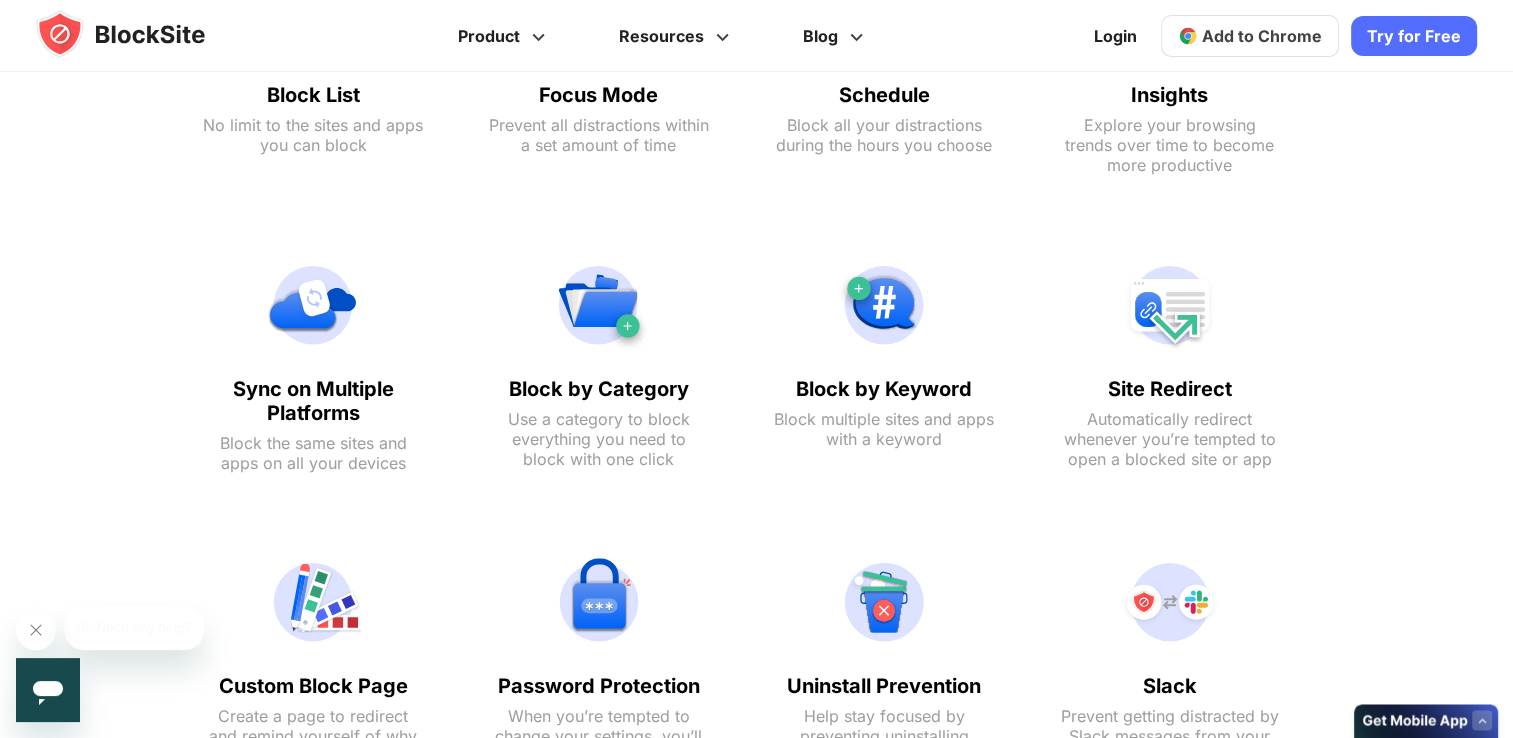 click at bounding box center [599, 305] 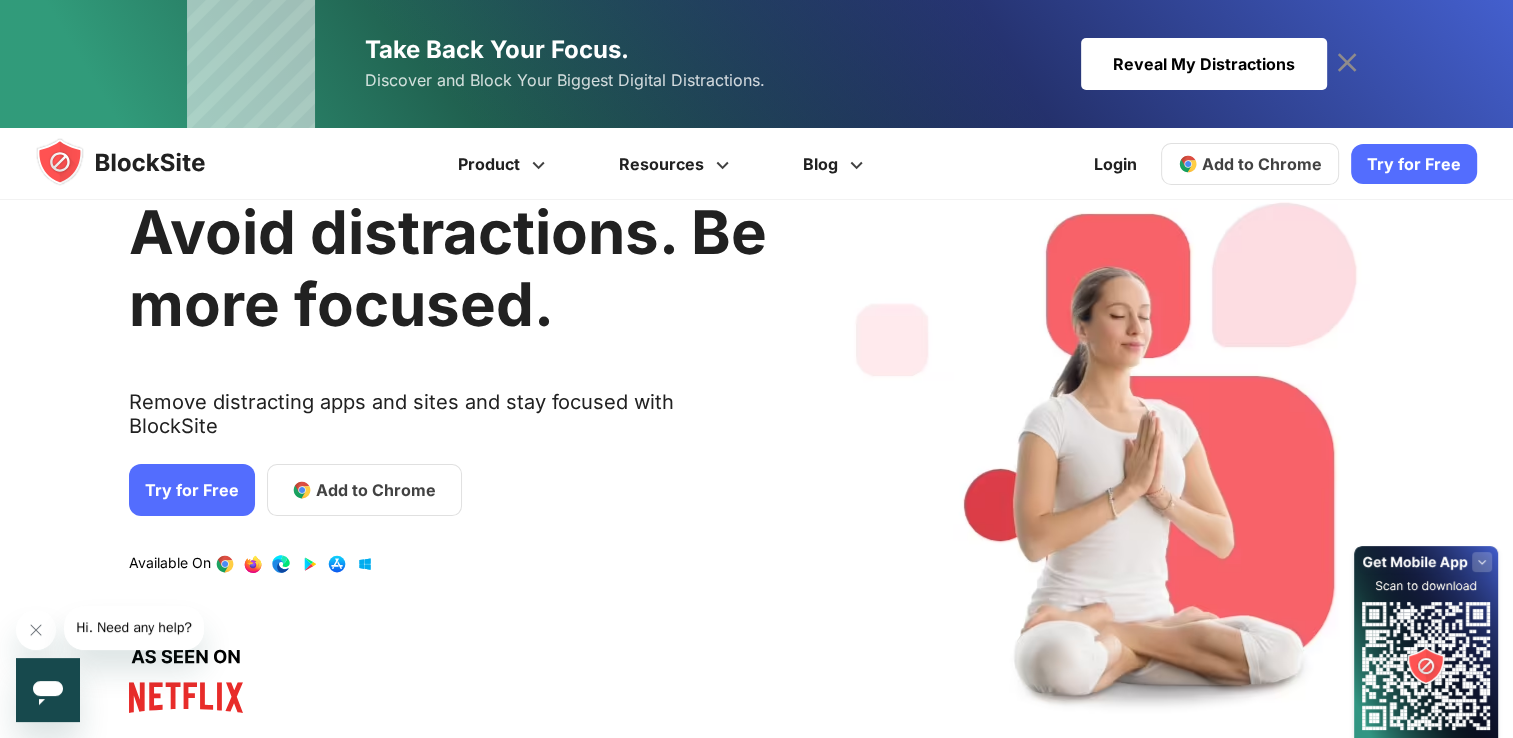 scroll, scrollTop: 0, scrollLeft: 0, axis: both 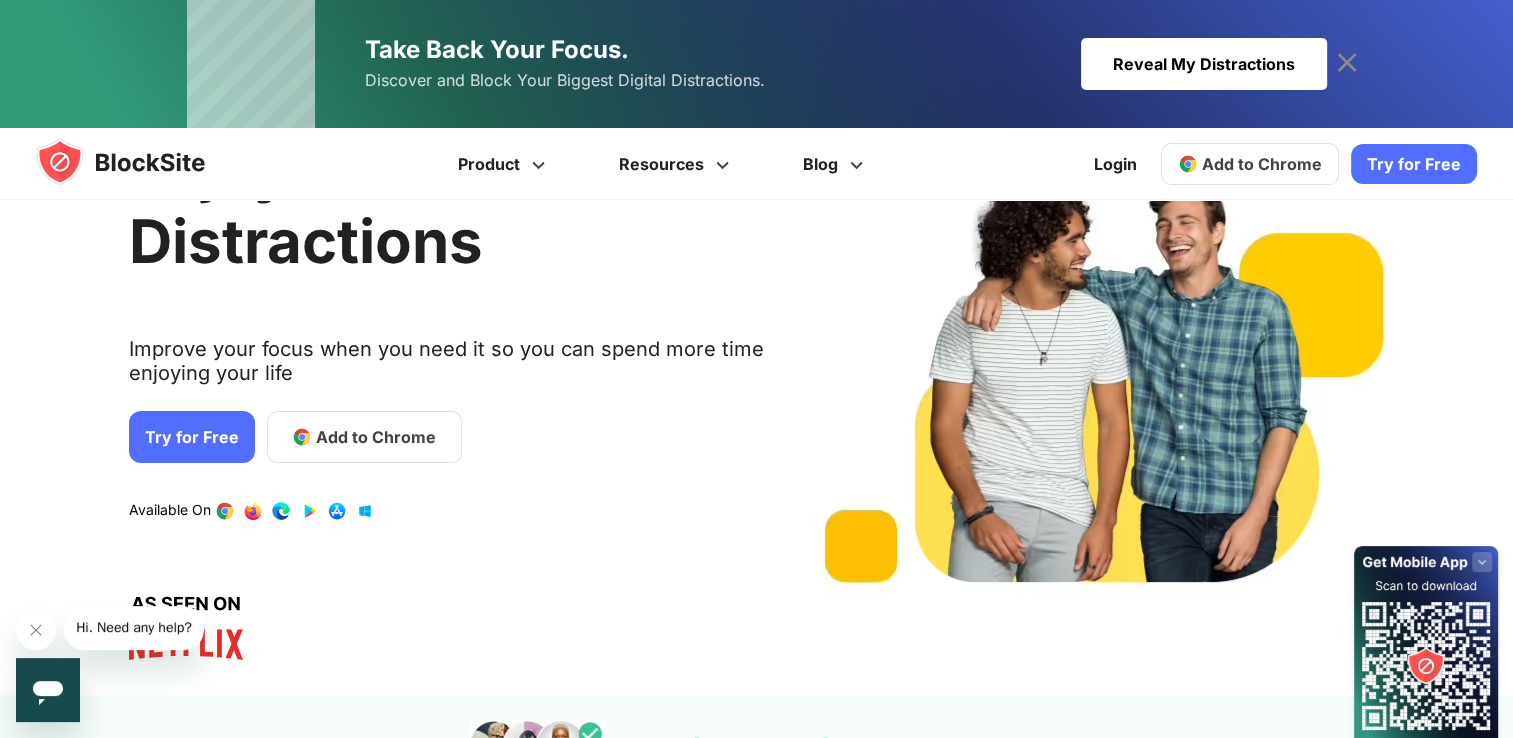 click on "Reveal My Distractions" at bounding box center [1204, 64] 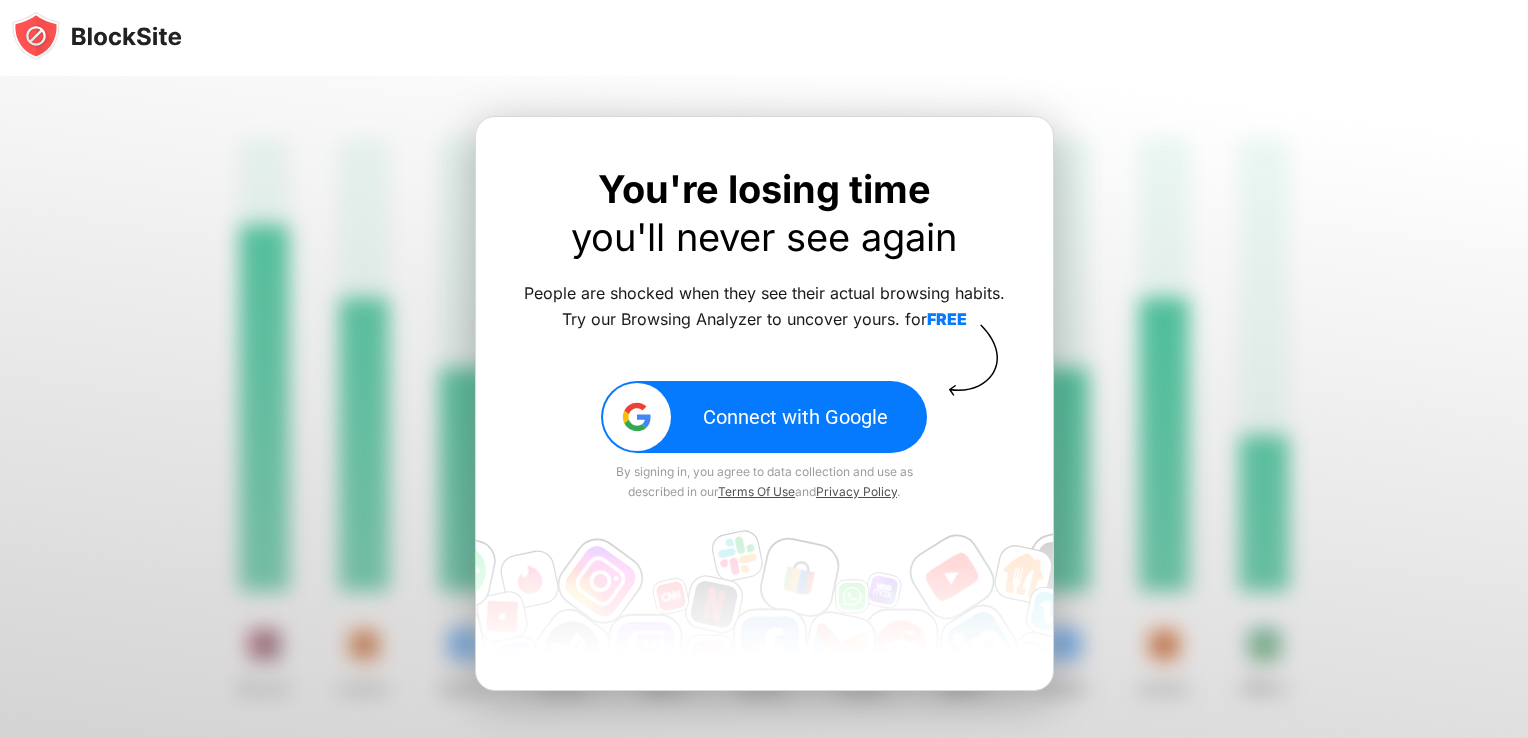 scroll, scrollTop: 0, scrollLeft: 0, axis: both 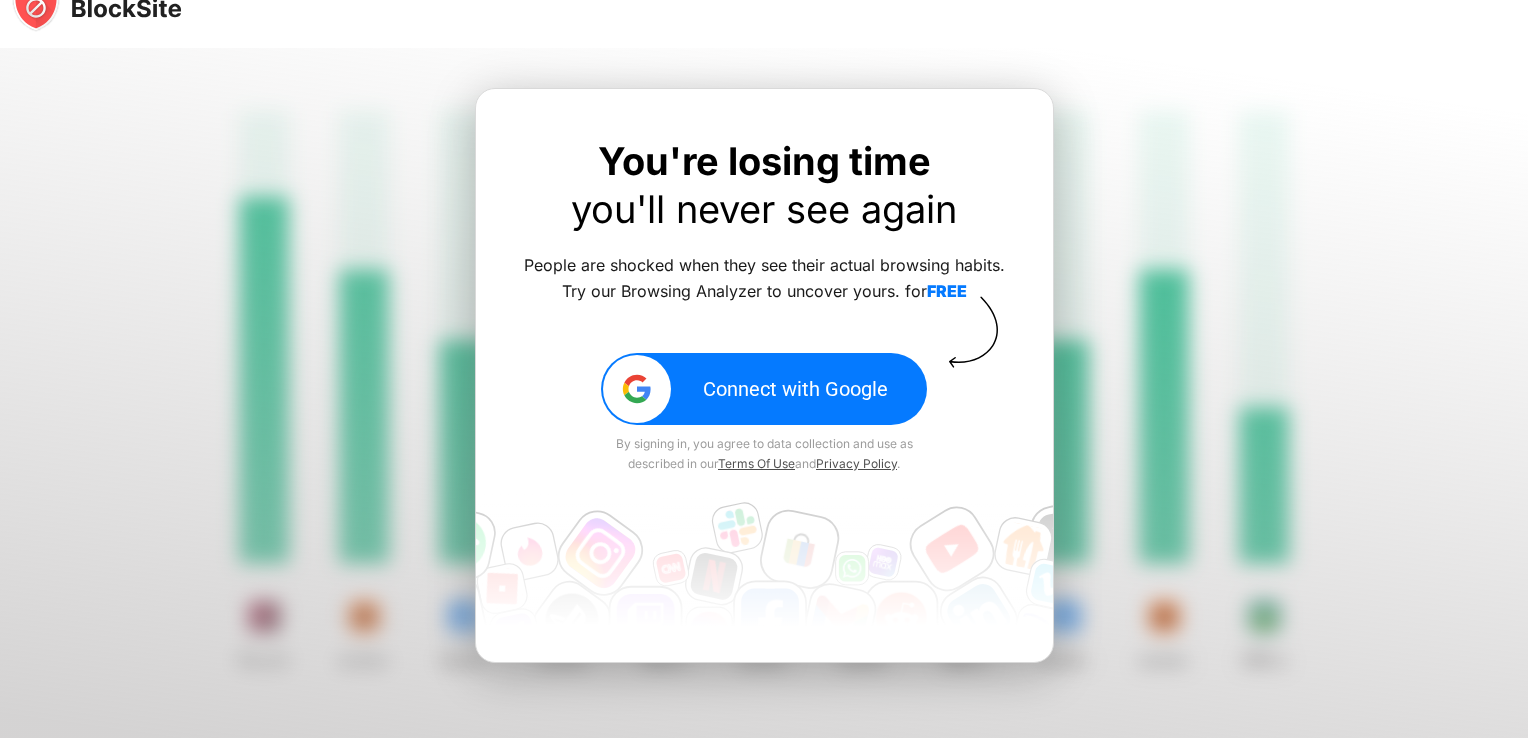 click on "By signing in, you agree to data collection and use as described in our  Terms Of Use  and  Privacy Policy ." at bounding box center [764, 454] 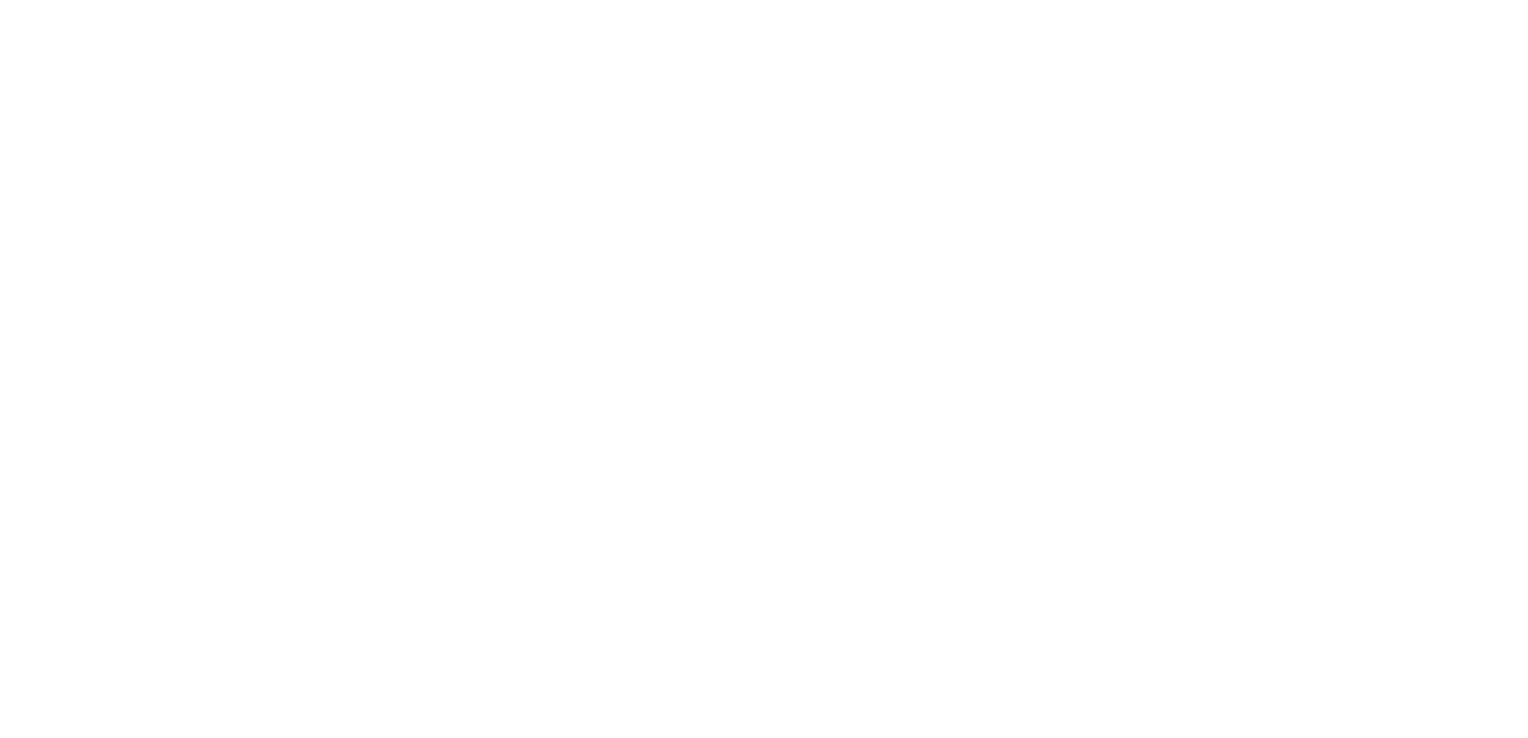 scroll, scrollTop: 0, scrollLeft: 0, axis: both 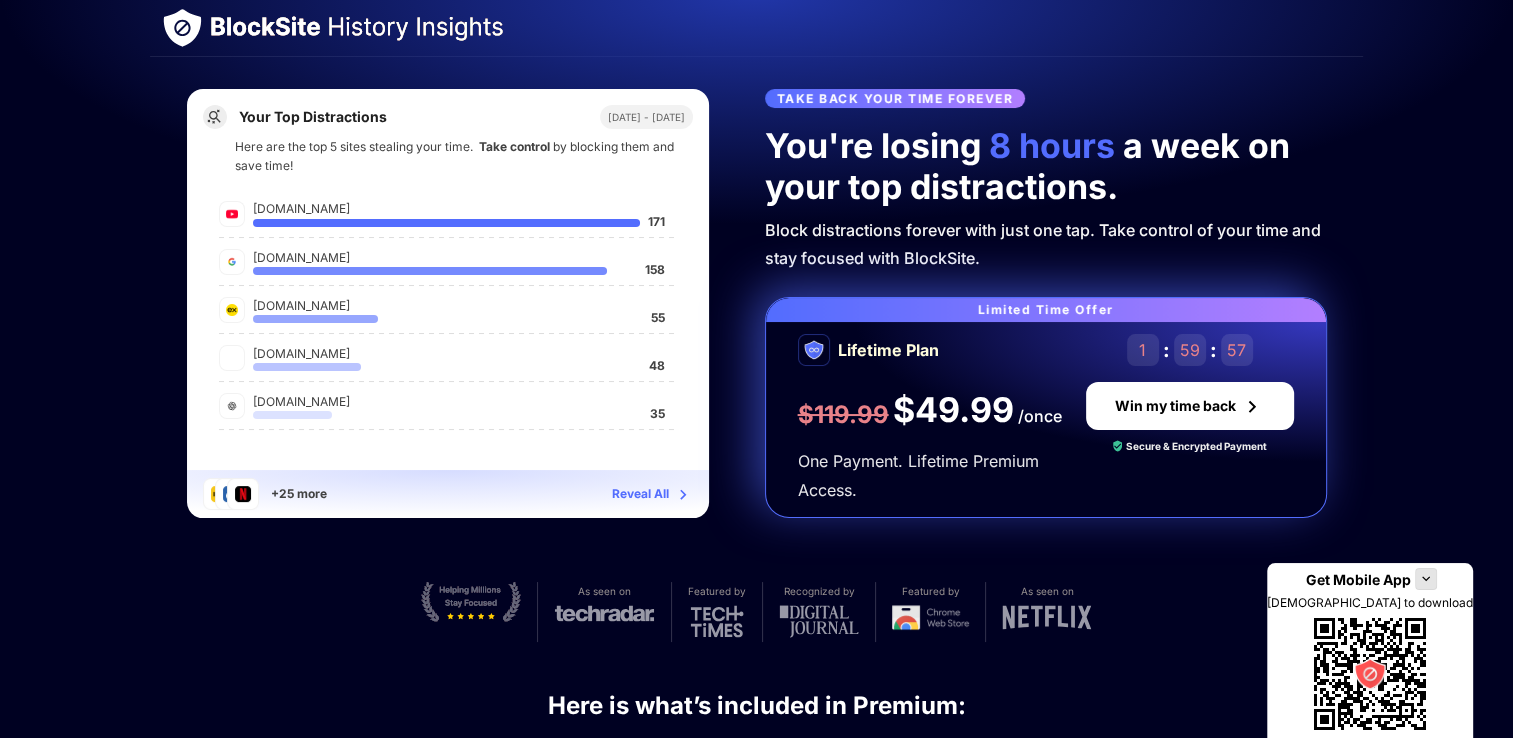 click on "Your Top Distractions [DATE] - [DATE] Here are the top 5 sites stealing your time.    Take control   by blocking them and save time! [DOMAIN_NAME] 171 [DOMAIN_NAME] 158 [DOMAIN_NAME] 55 [DOMAIN_NAME] 48 [DOMAIN_NAME] 35 +25 more Reveal All Take Back Your Time Forever You're losing   8 hours   a week on your top distractions. Block distractions forever with just one tap. Take control of your time and stay focused with BlockSite. Limited Time Offer Lifetime Plan $119.99 $49.99 /once One Payment. Lifetime Premium Access. 1 : 59 : 57 Win my time back Secure & Encrypted Payment As seen on Featured by Recognized by Featured by As seen on Here is what’s included in Premium: Stay Focused over time Block distracting websites and stay on track with your tasks effortlessly. Supercharge Your Productivity Experience a noticeable boost in productivity with personalized site blocking. Browse Safely and Securely Protect yourself from harmful sites with our robust blocking features. Tailor Your Blocking Needs Add to Edge" at bounding box center (757, 1503) 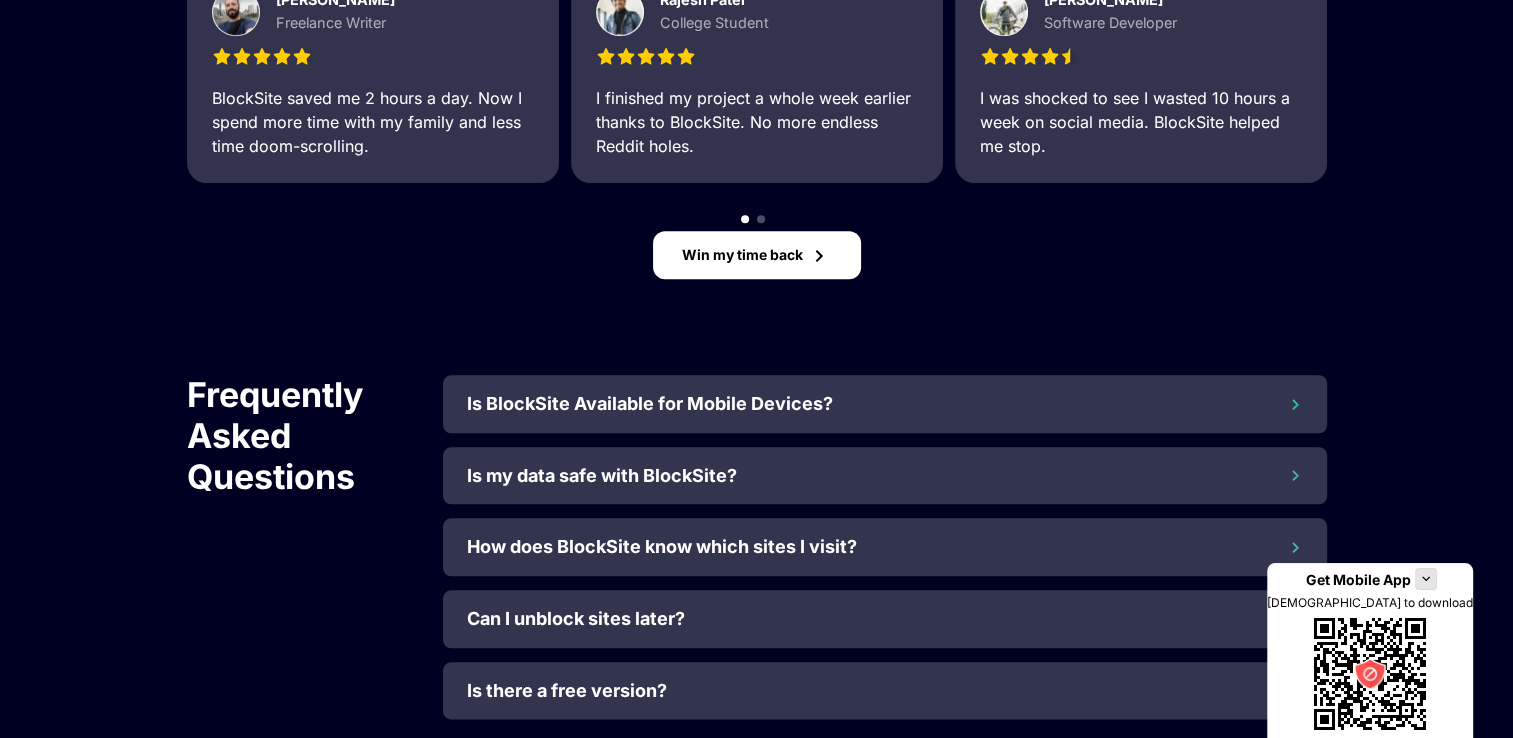 scroll, scrollTop: 2178, scrollLeft: 0, axis: vertical 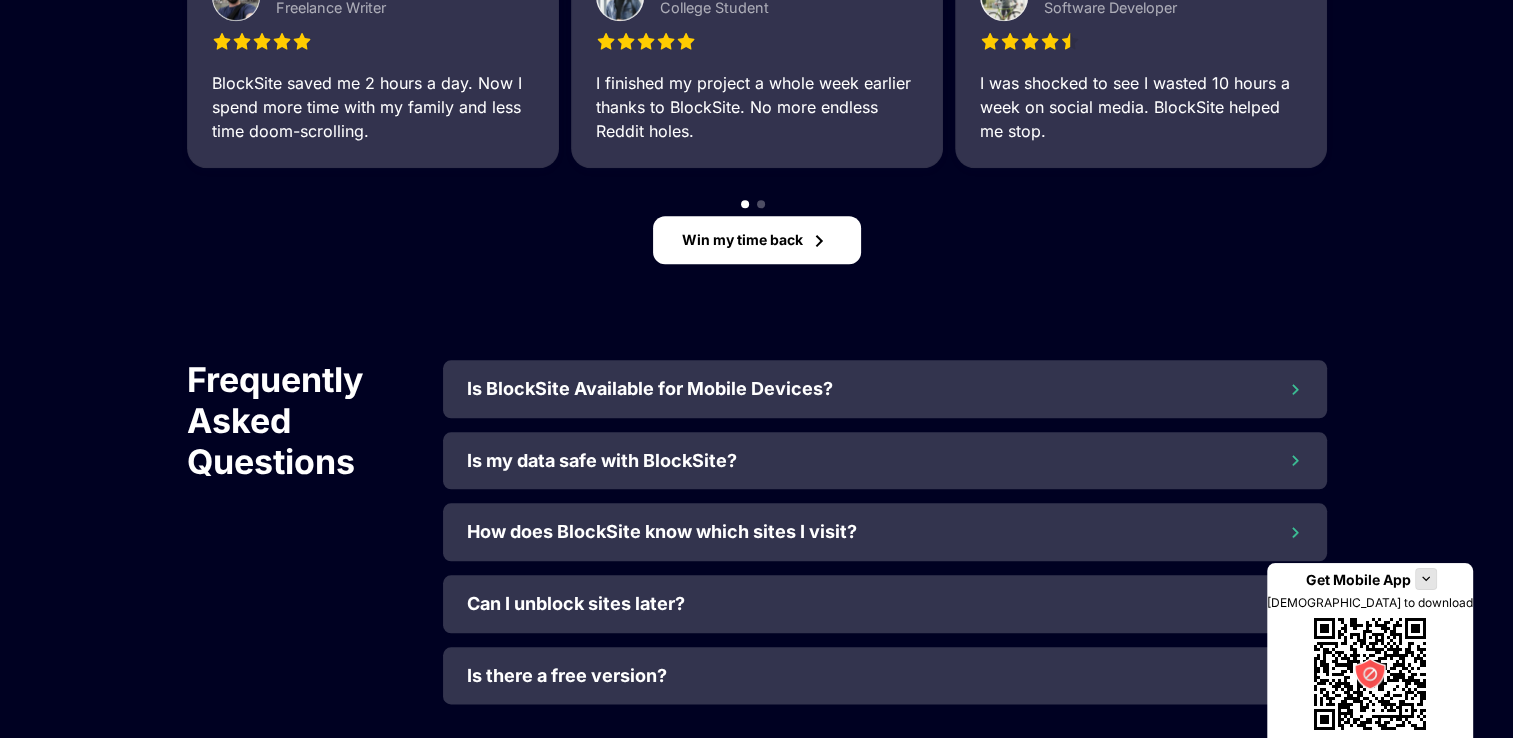 click on "How does BlockSite know which sites I visit? We analyze your browsing history after you grant permission." at bounding box center [885, 532] 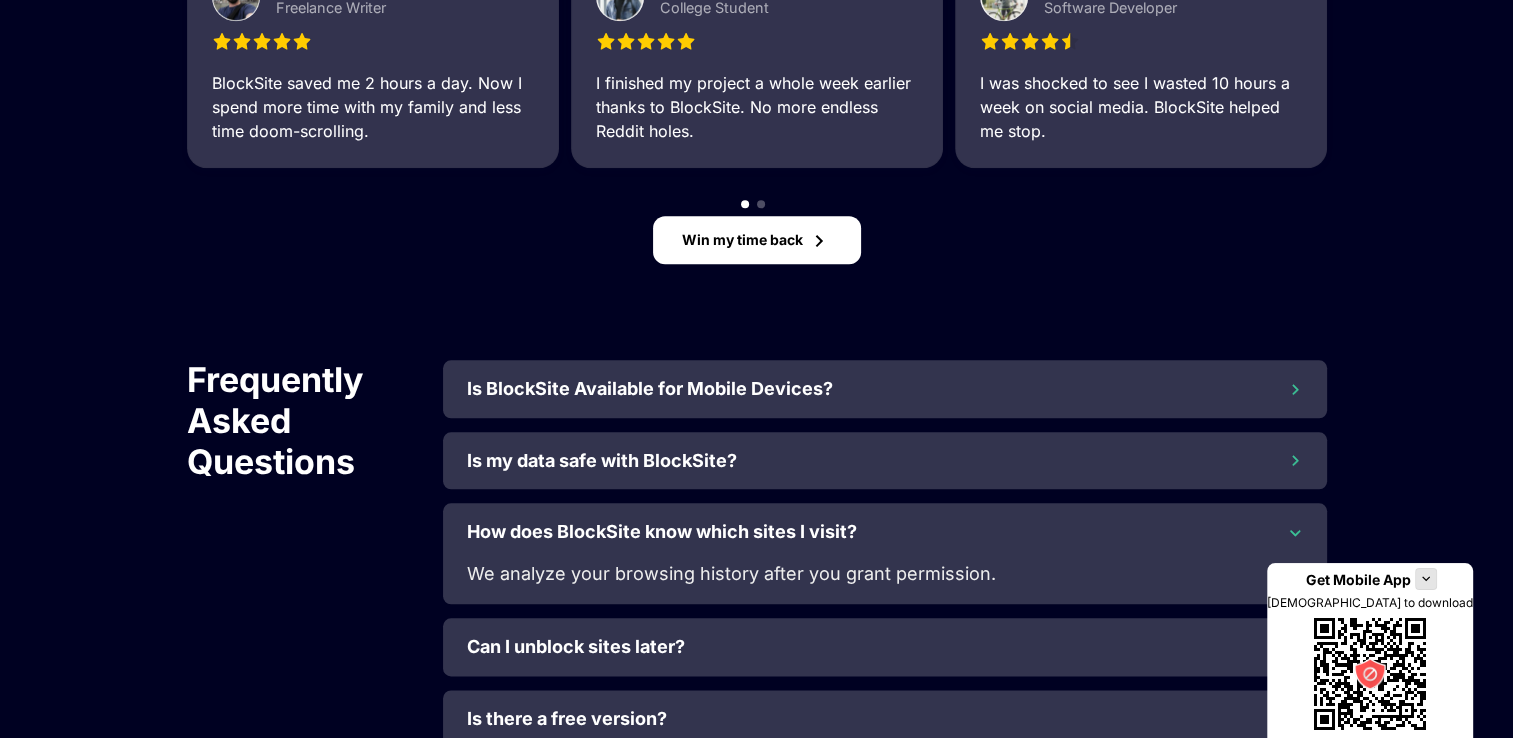 click on "How does BlockSite know which sites I visit?" at bounding box center [662, 532] 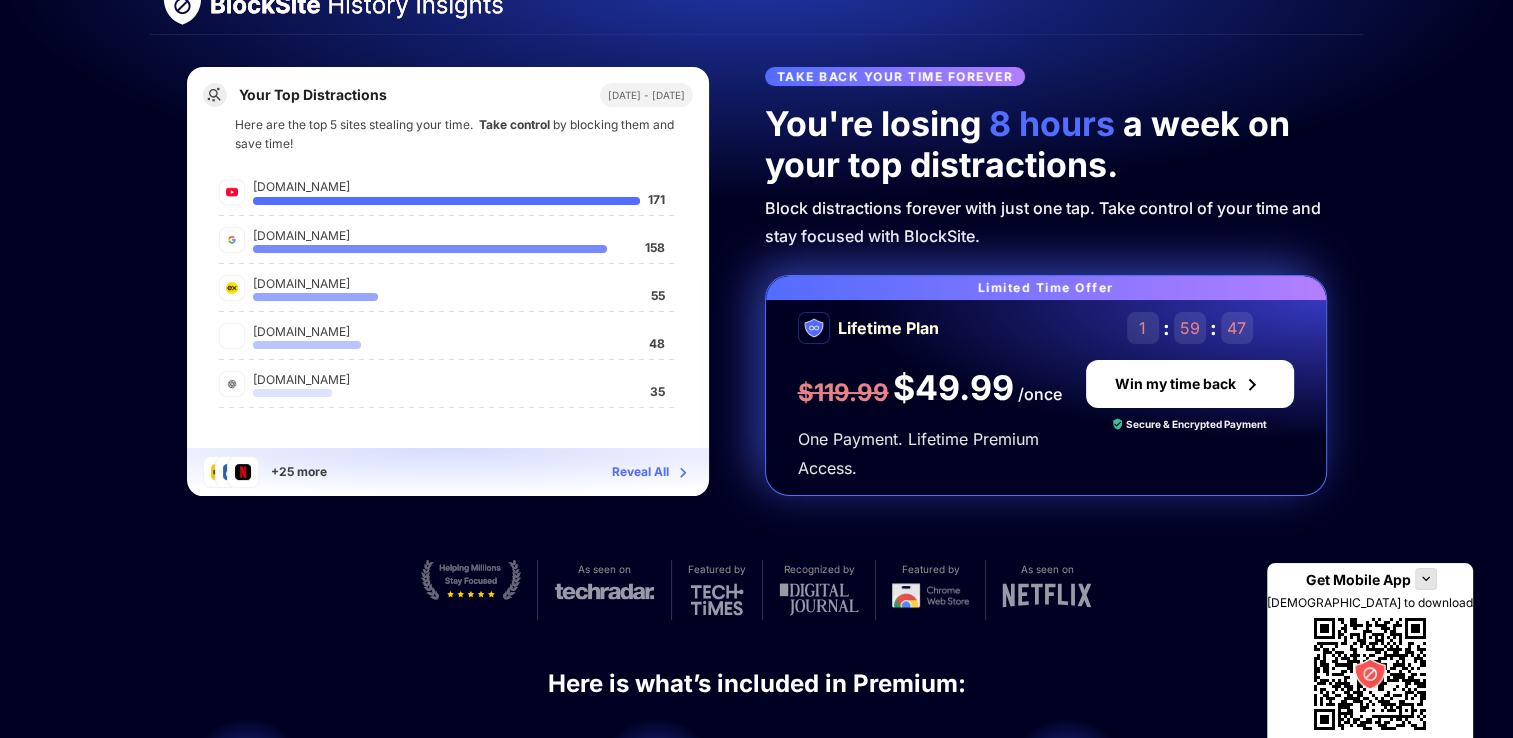 scroll, scrollTop: 0, scrollLeft: 0, axis: both 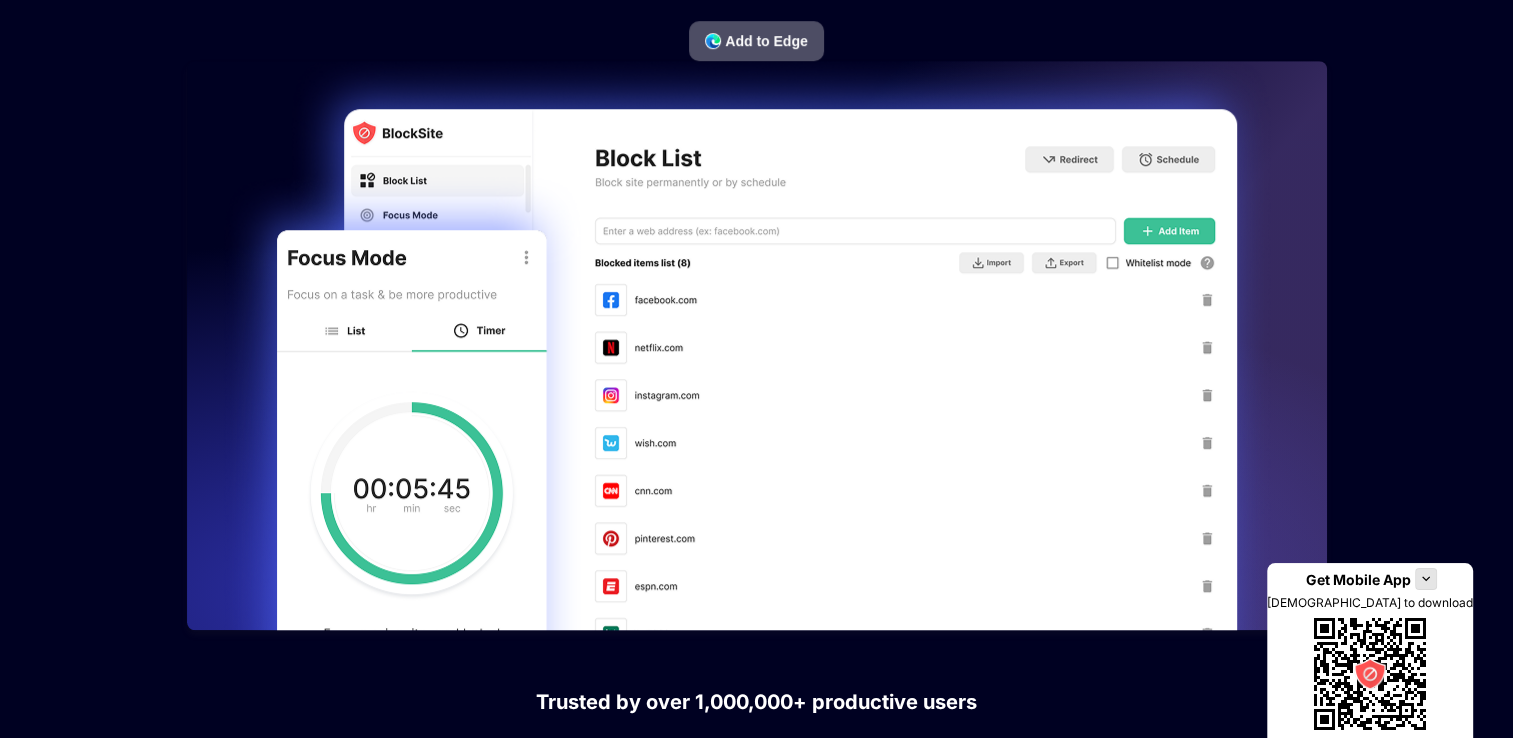 click on "Add to Edge" at bounding box center (756, 41) 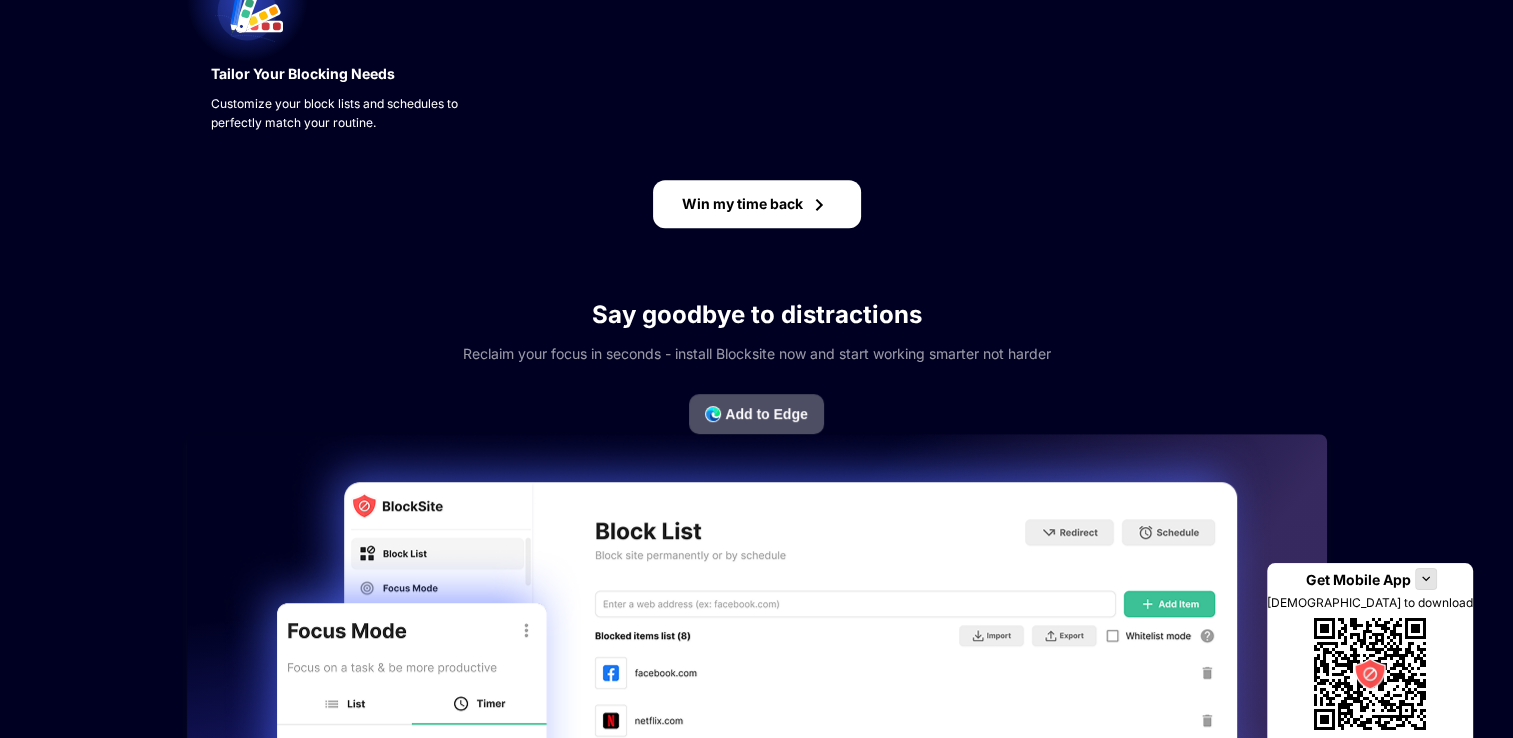 scroll, scrollTop: 986, scrollLeft: 0, axis: vertical 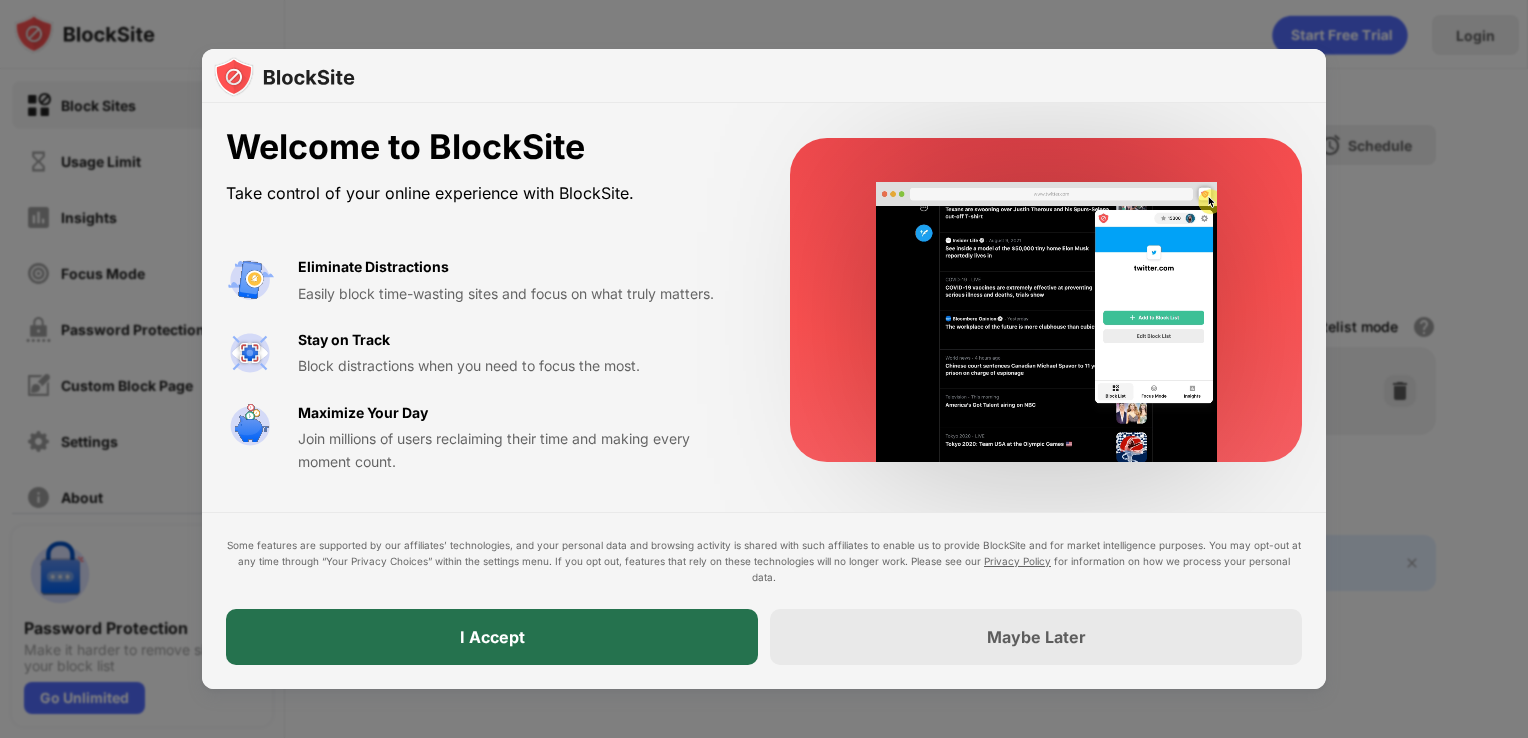 click on "I Accept" at bounding box center (492, 637) 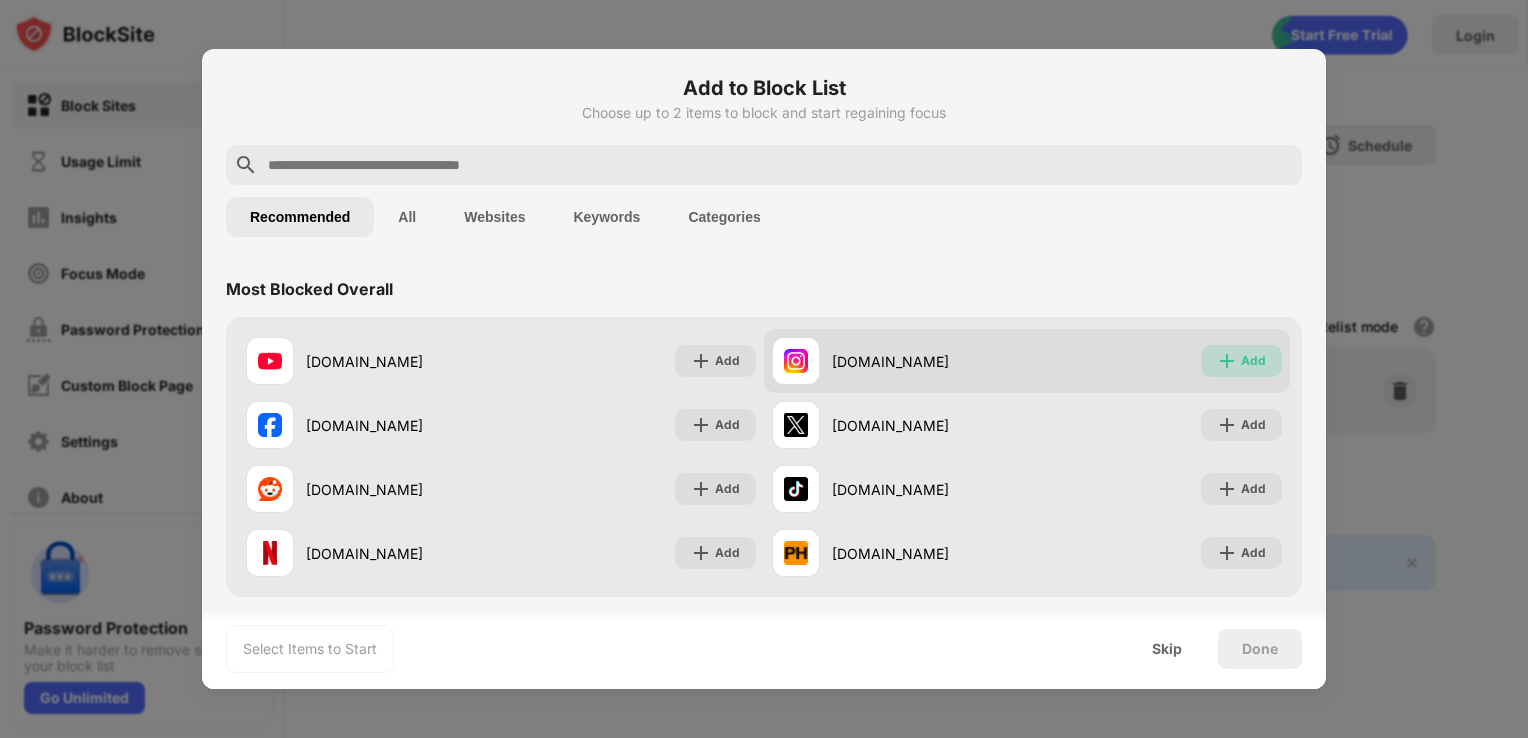 click at bounding box center [1227, 361] 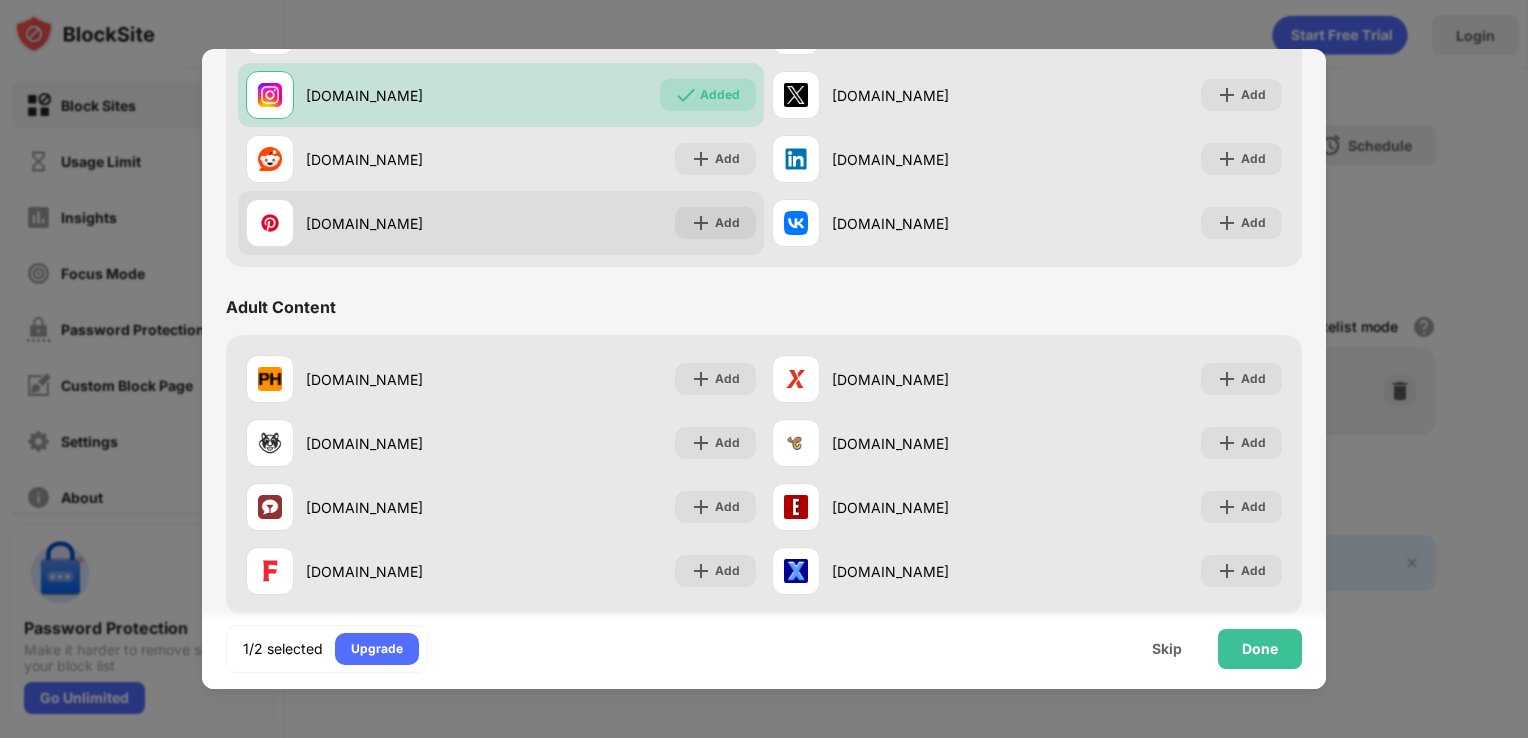 scroll, scrollTop: 695, scrollLeft: 0, axis: vertical 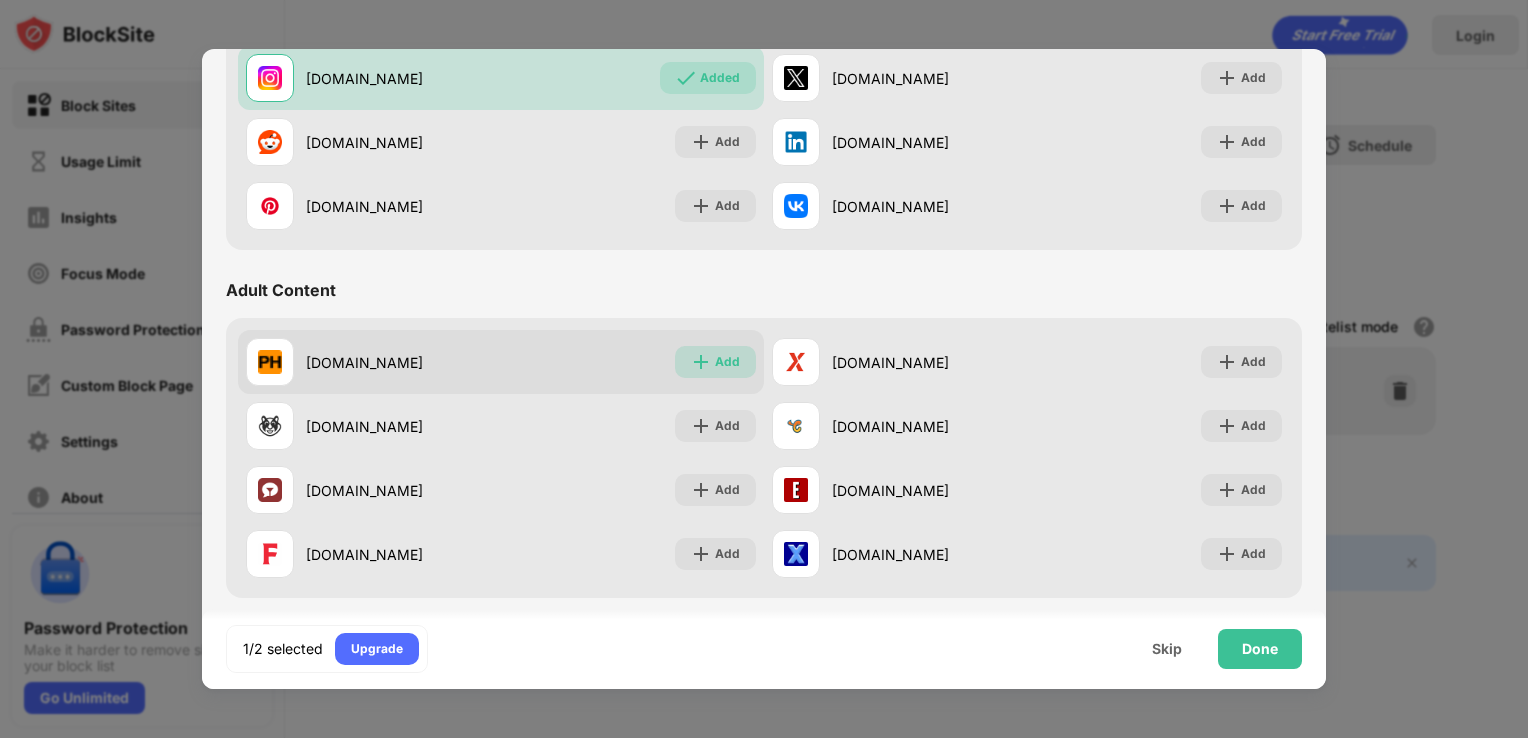 click on "Add" at bounding box center [727, 362] 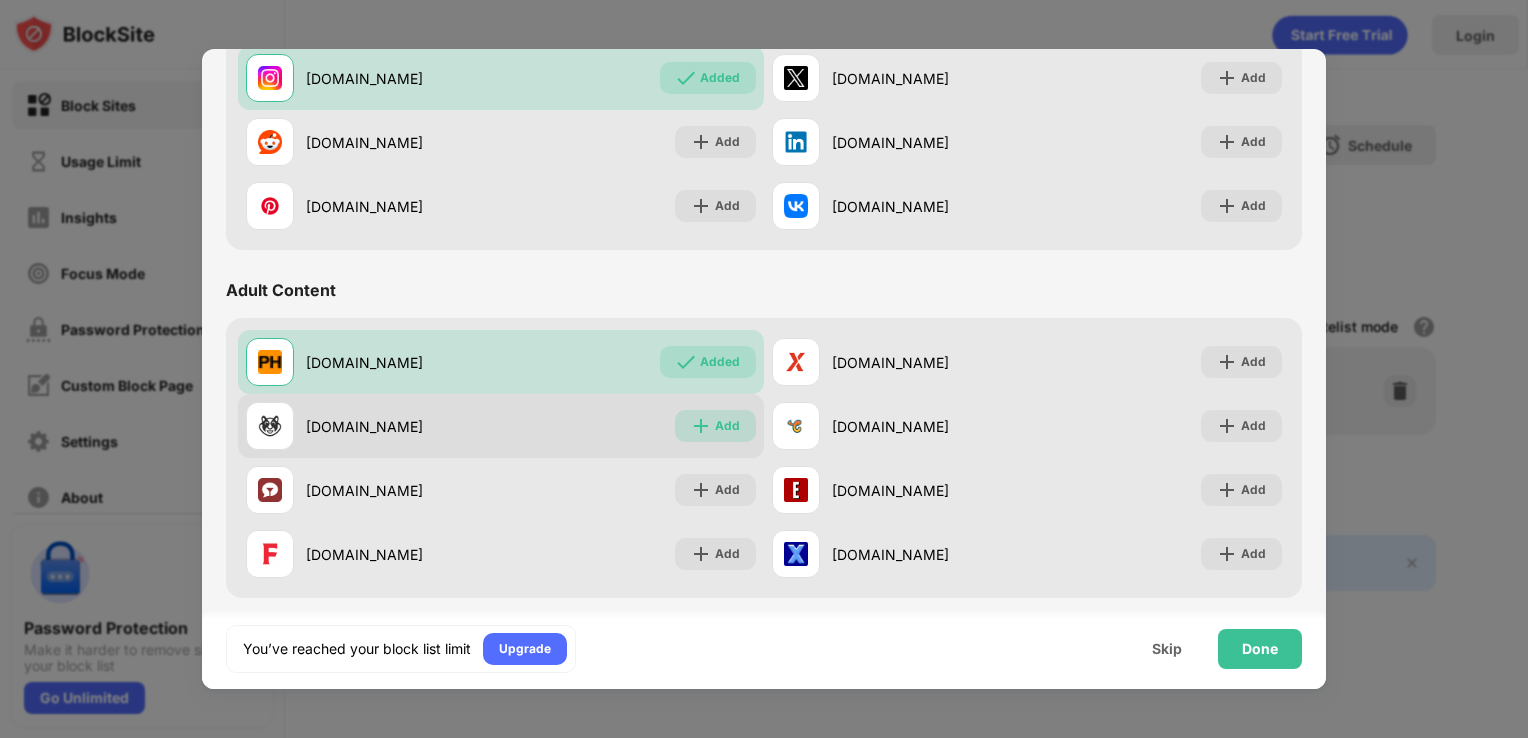 click on "Add" at bounding box center (715, 426) 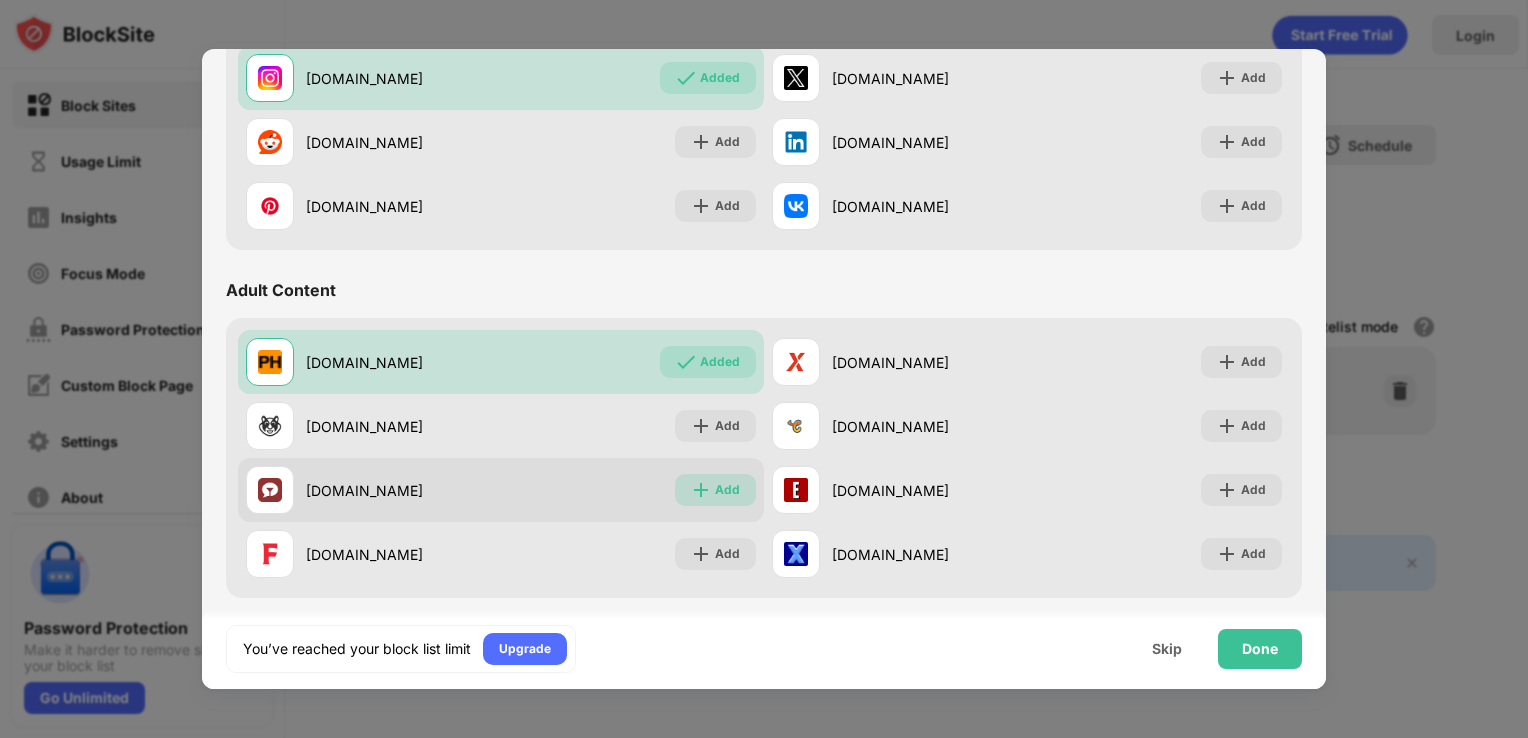 click on "Add" at bounding box center (715, 490) 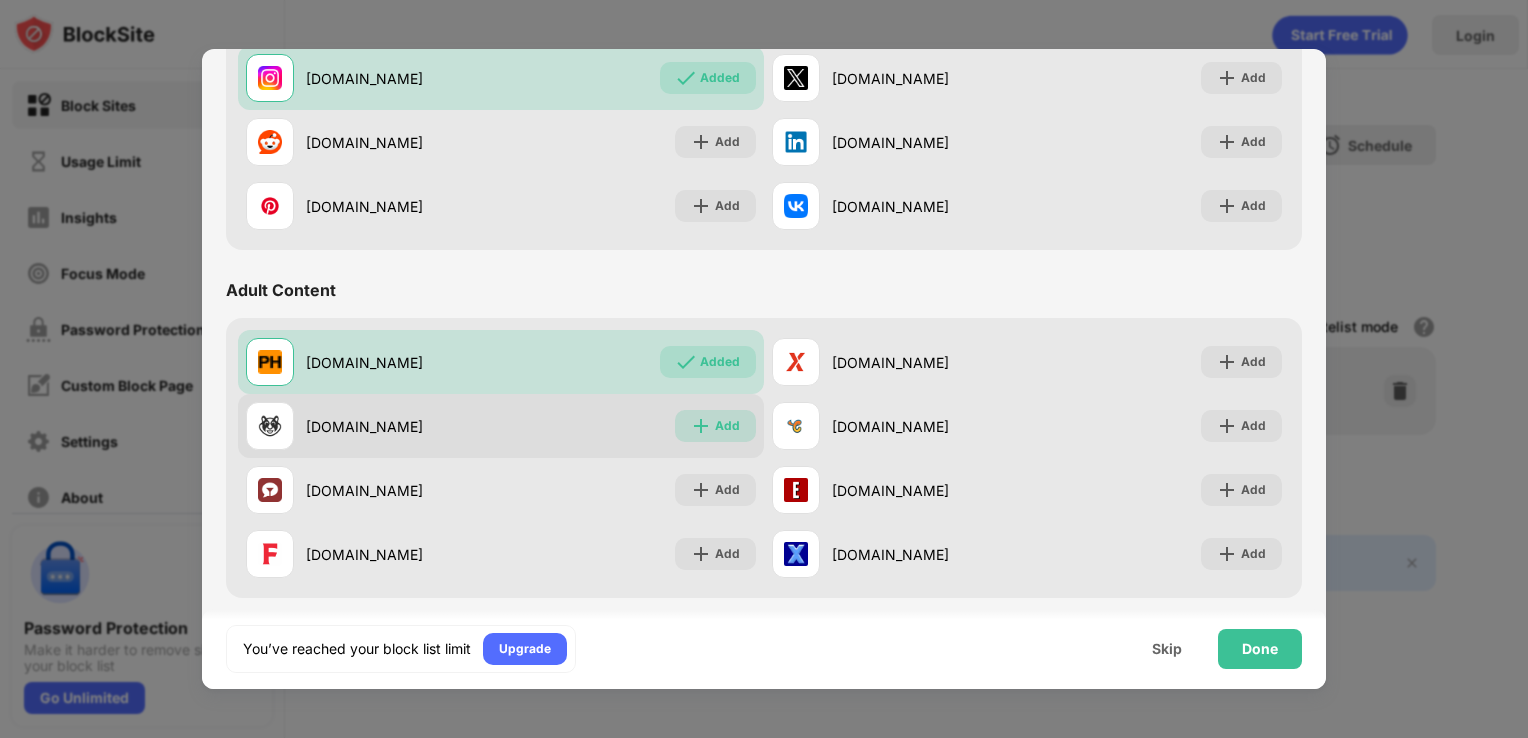 click at bounding box center (701, 426) 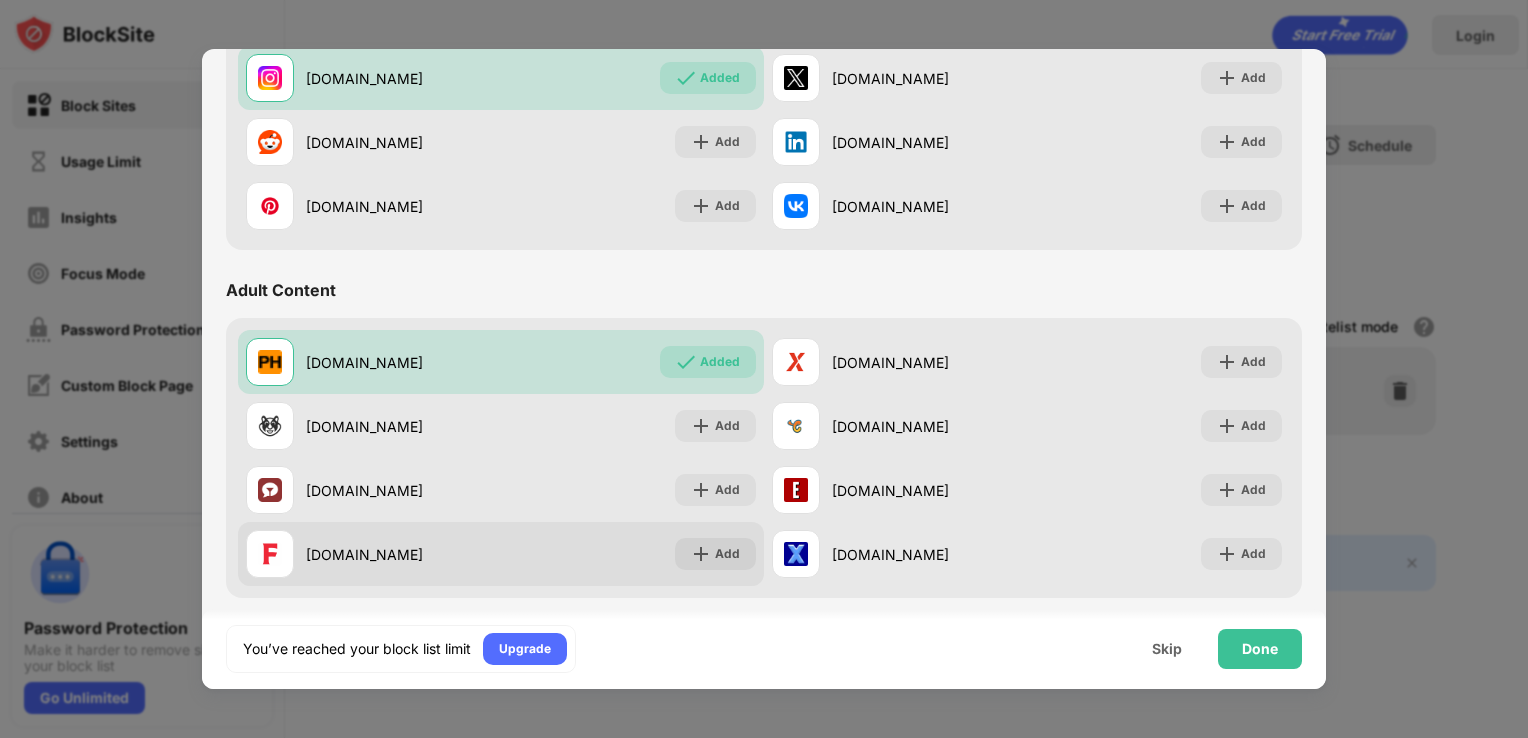 scroll, scrollTop: 494, scrollLeft: 0, axis: vertical 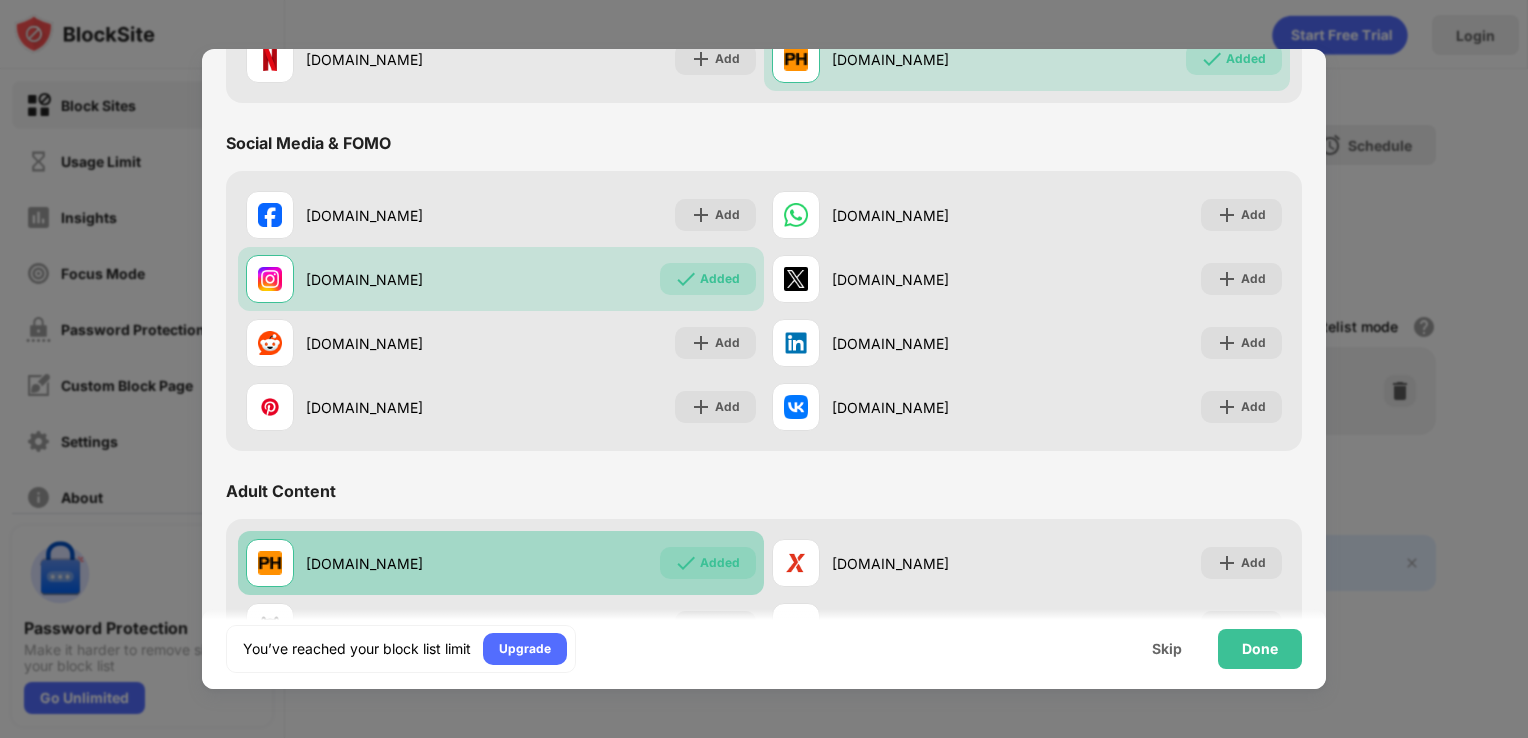 click on "Added" at bounding box center (720, 563) 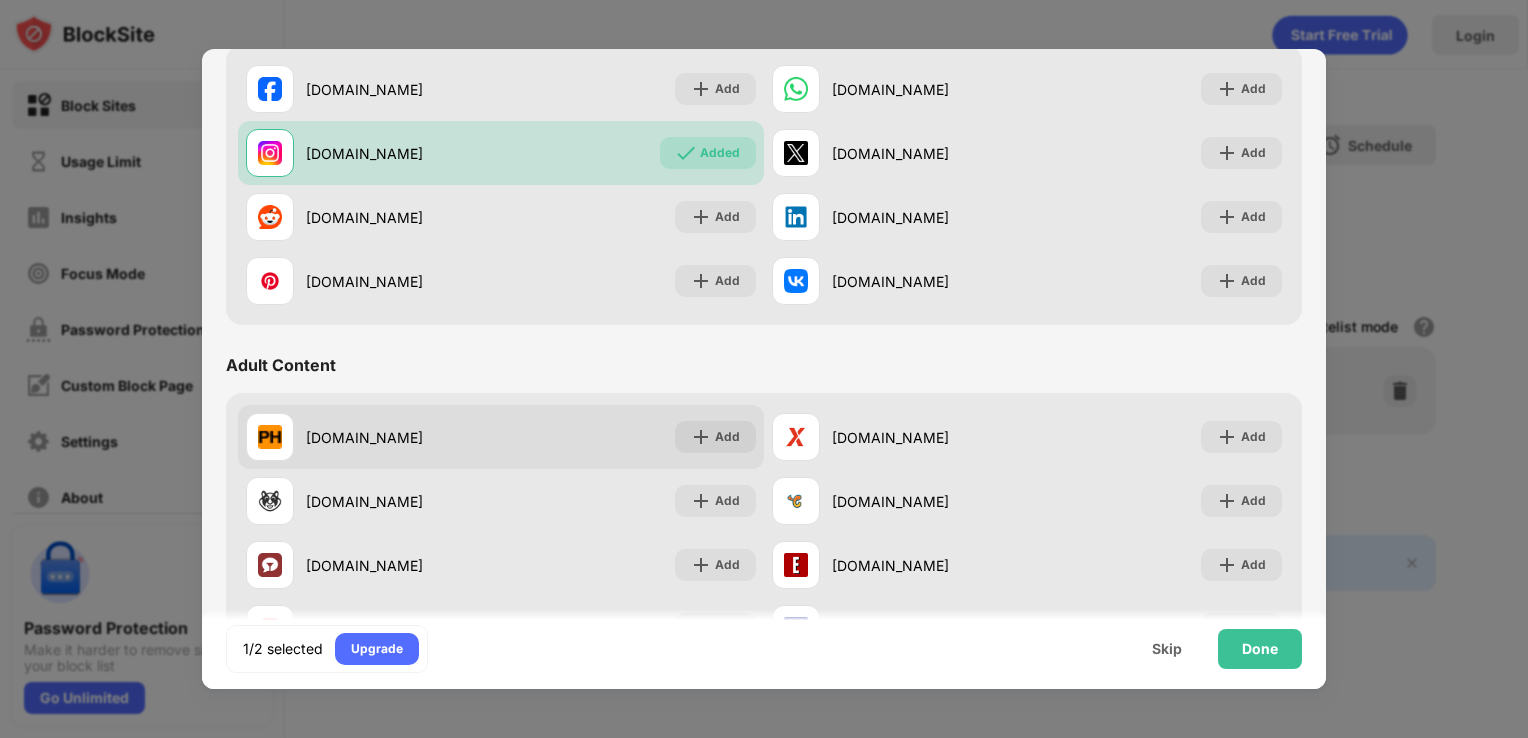 scroll, scrollTop: 622, scrollLeft: 0, axis: vertical 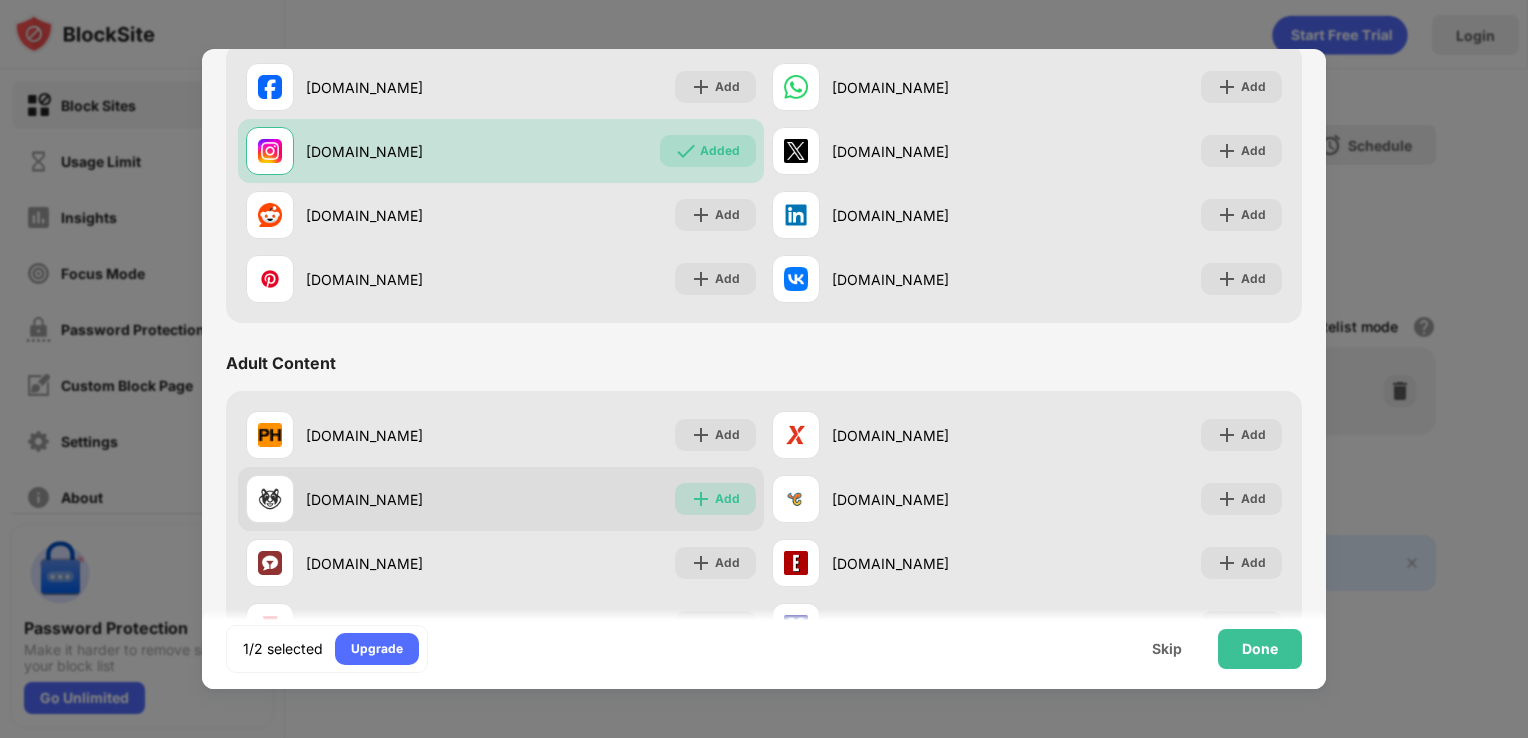 click on "Add" at bounding box center (727, 499) 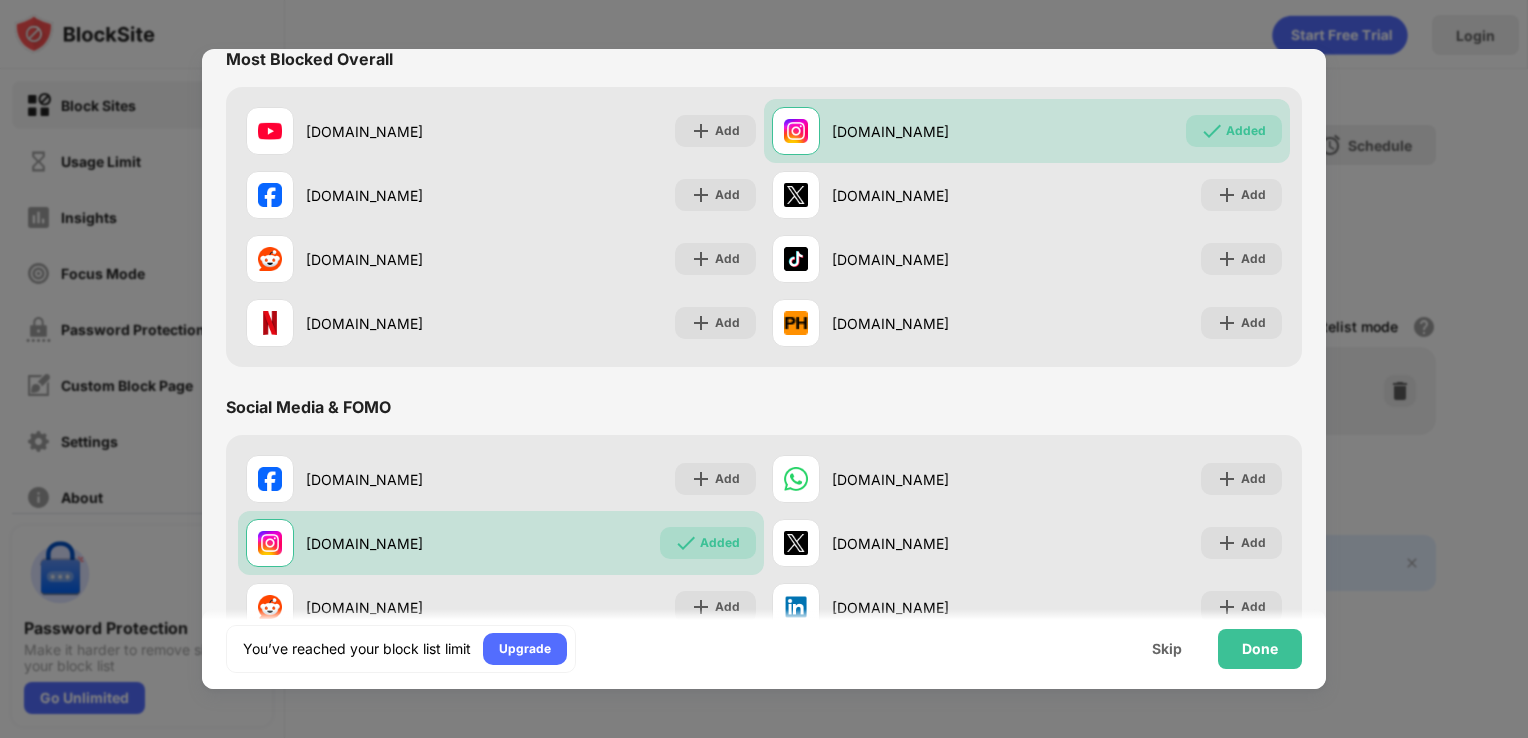 scroll, scrollTop: 0, scrollLeft: 0, axis: both 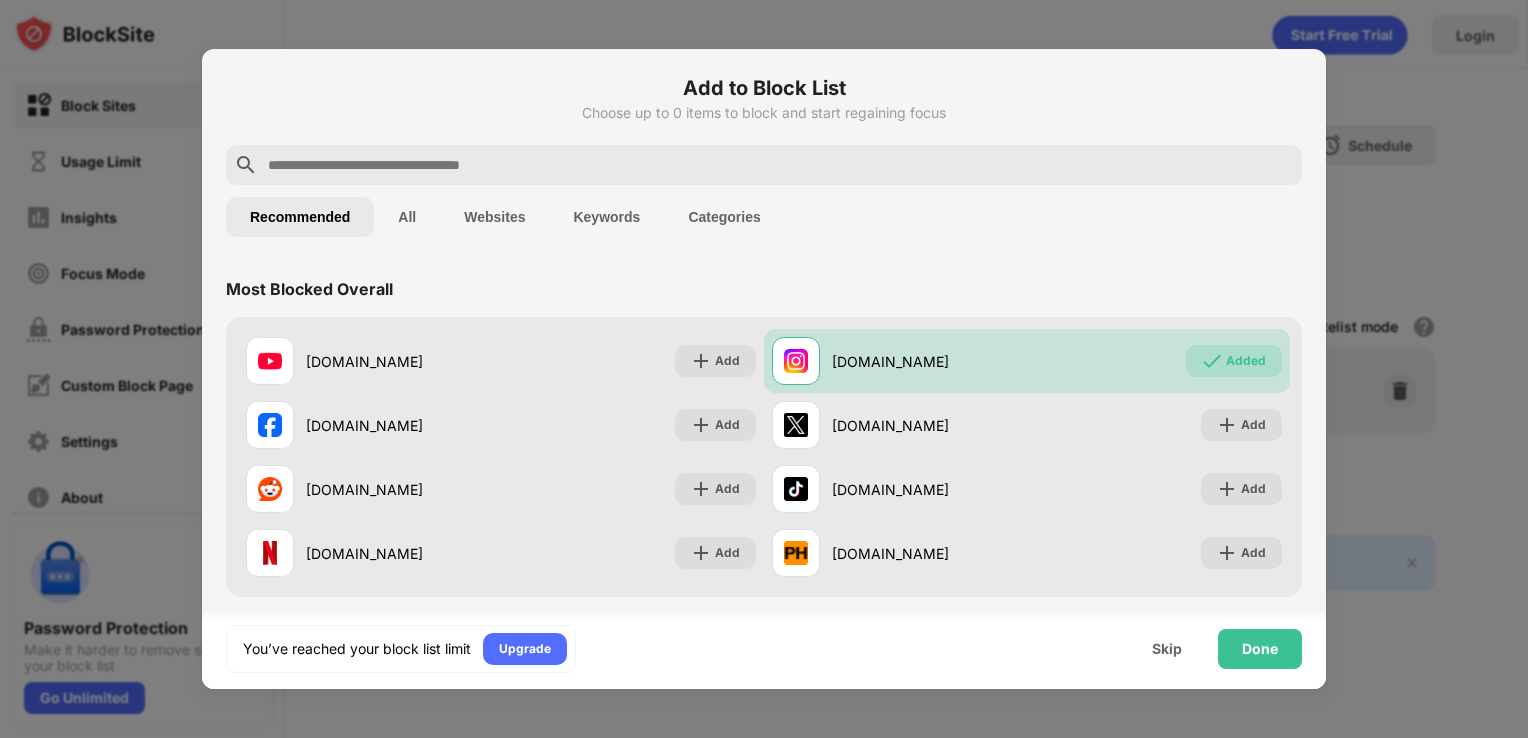 click on "Websites" at bounding box center [494, 217] 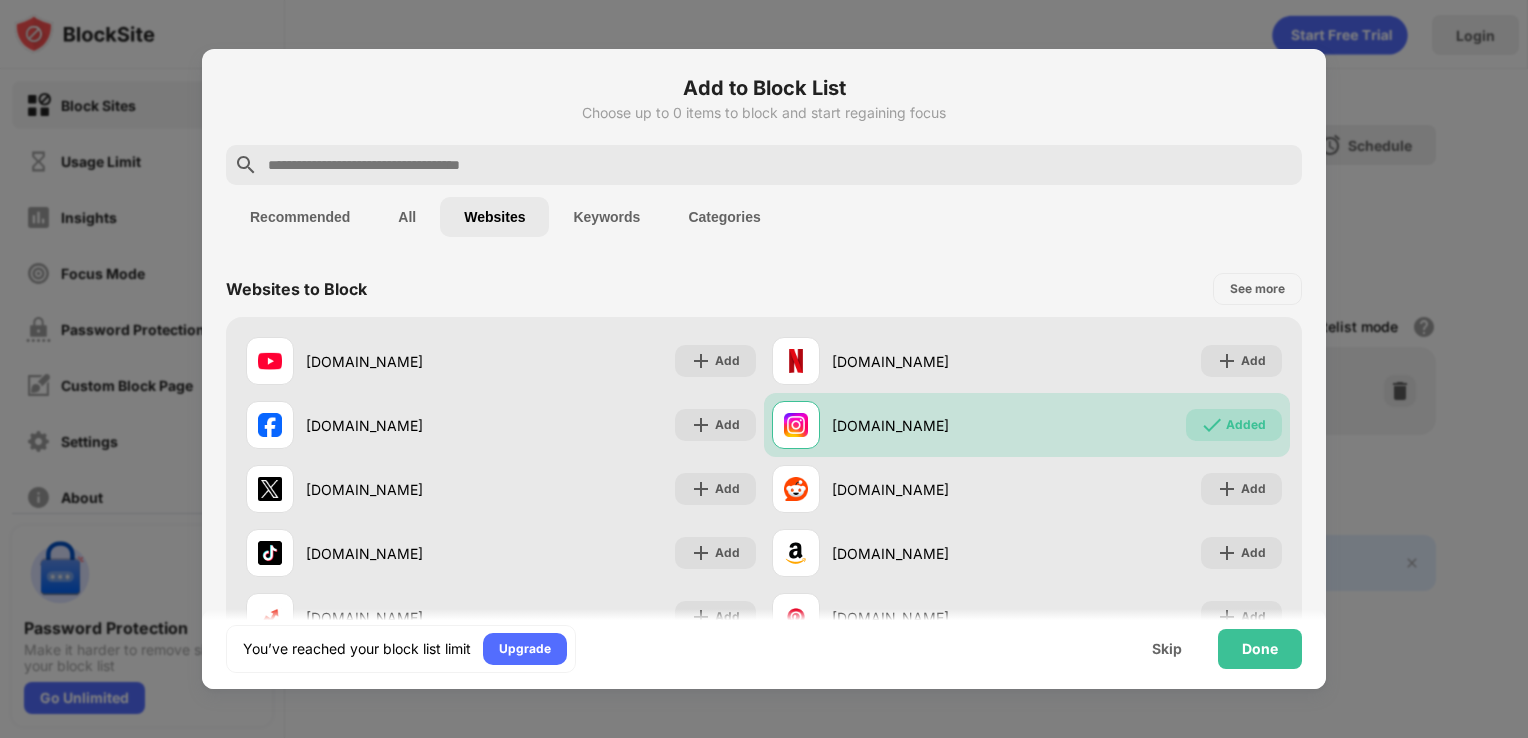 click at bounding box center (780, 165) 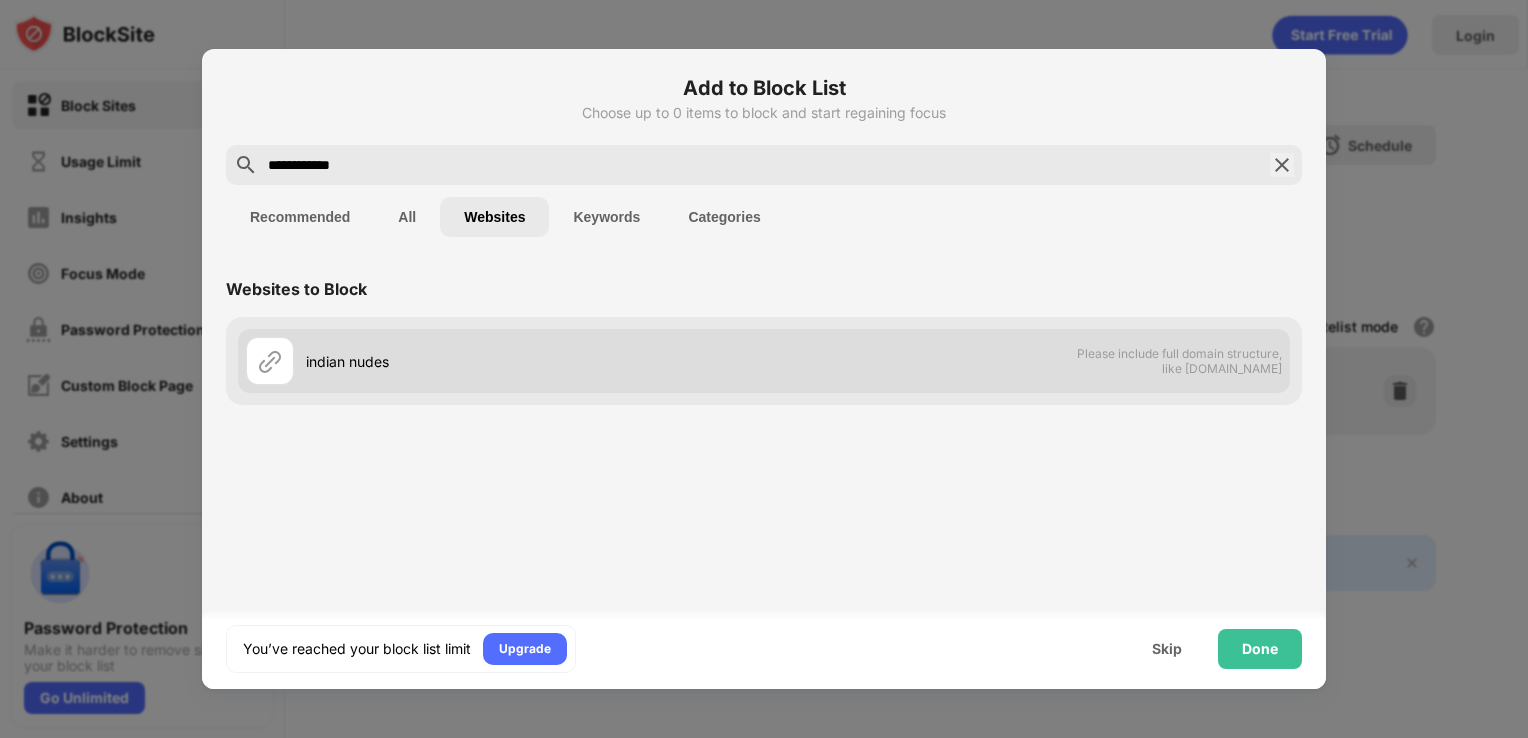 click on "indian nudes" at bounding box center (505, 361) 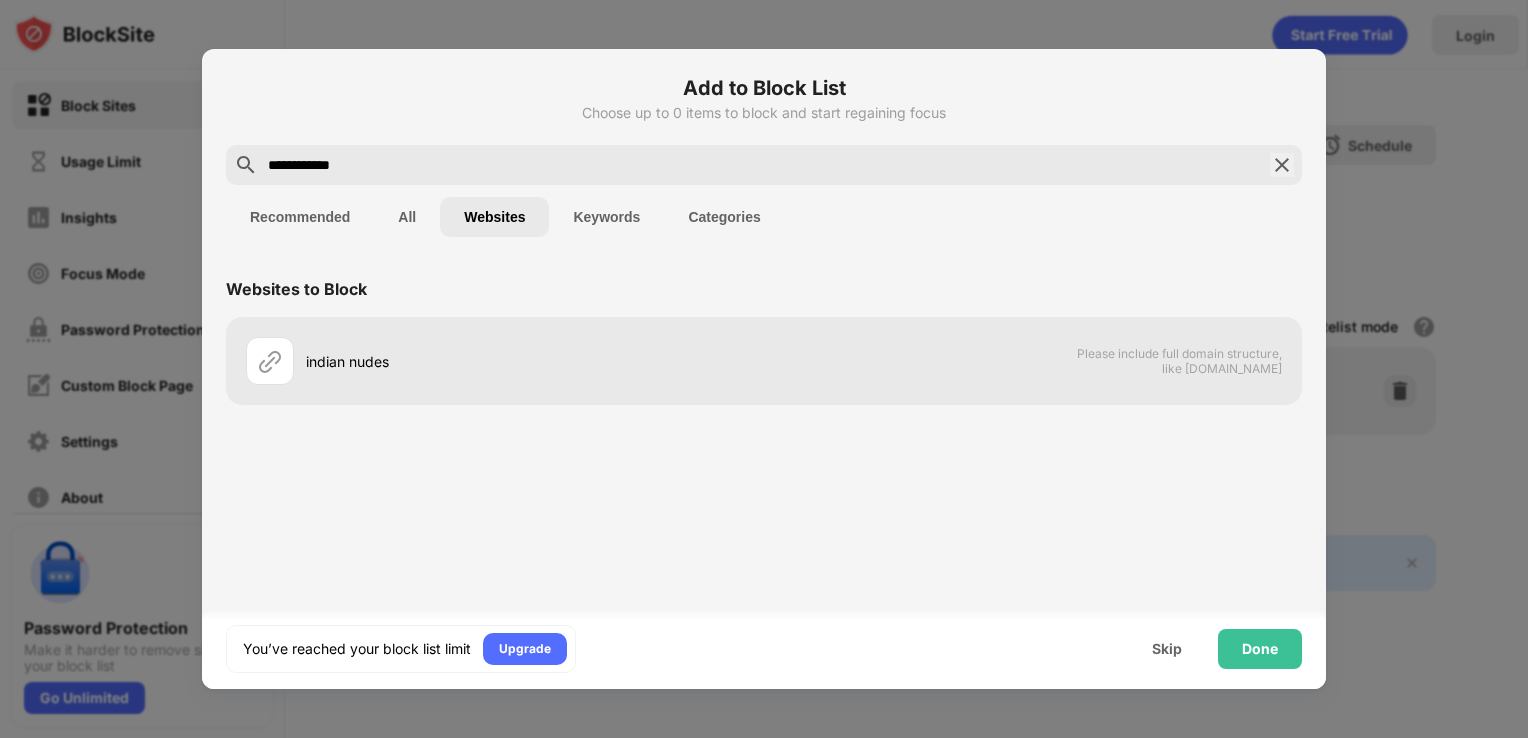 click on "**********" at bounding box center [764, 165] 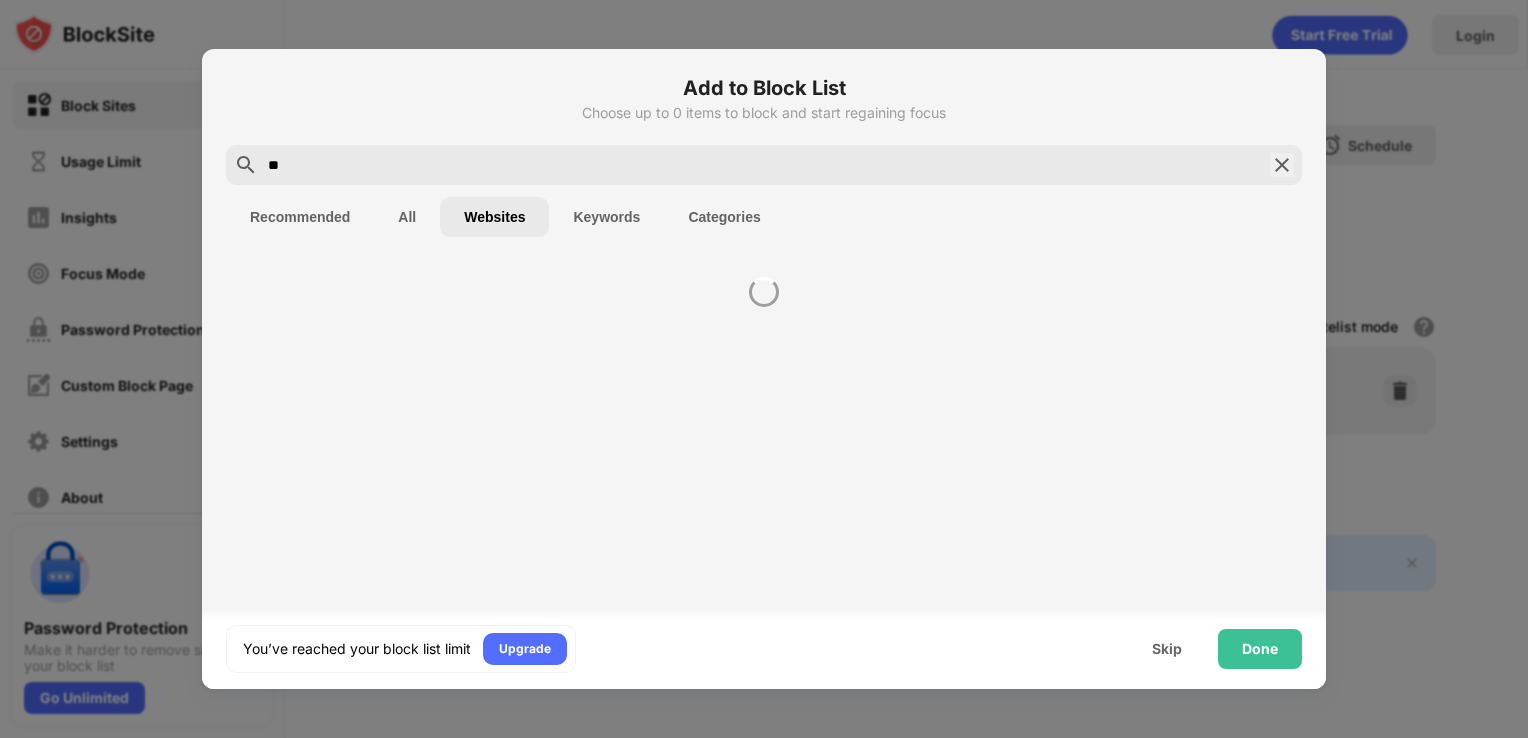 type on "*" 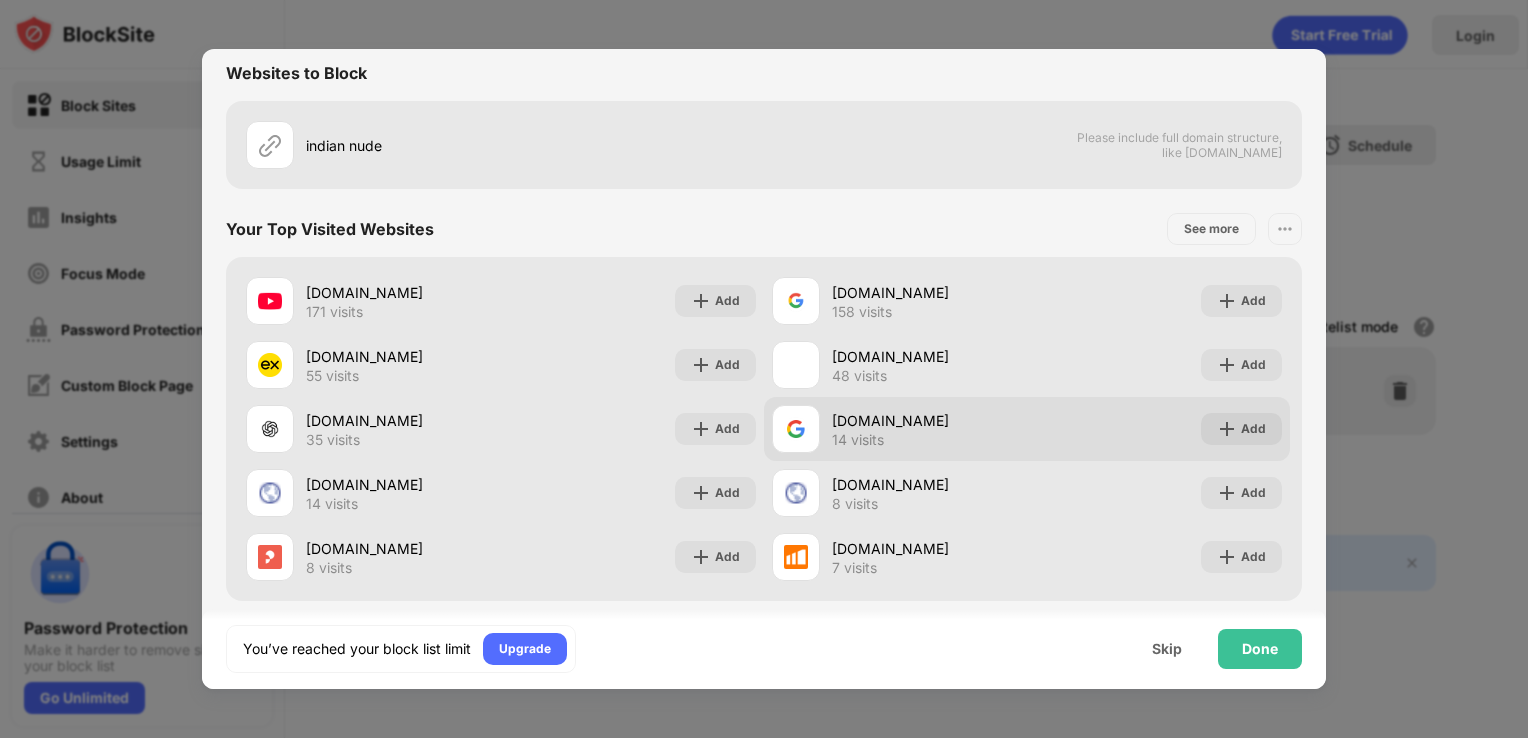 scroll, scrollTop: 0, scrollLeft: 0, axis: both 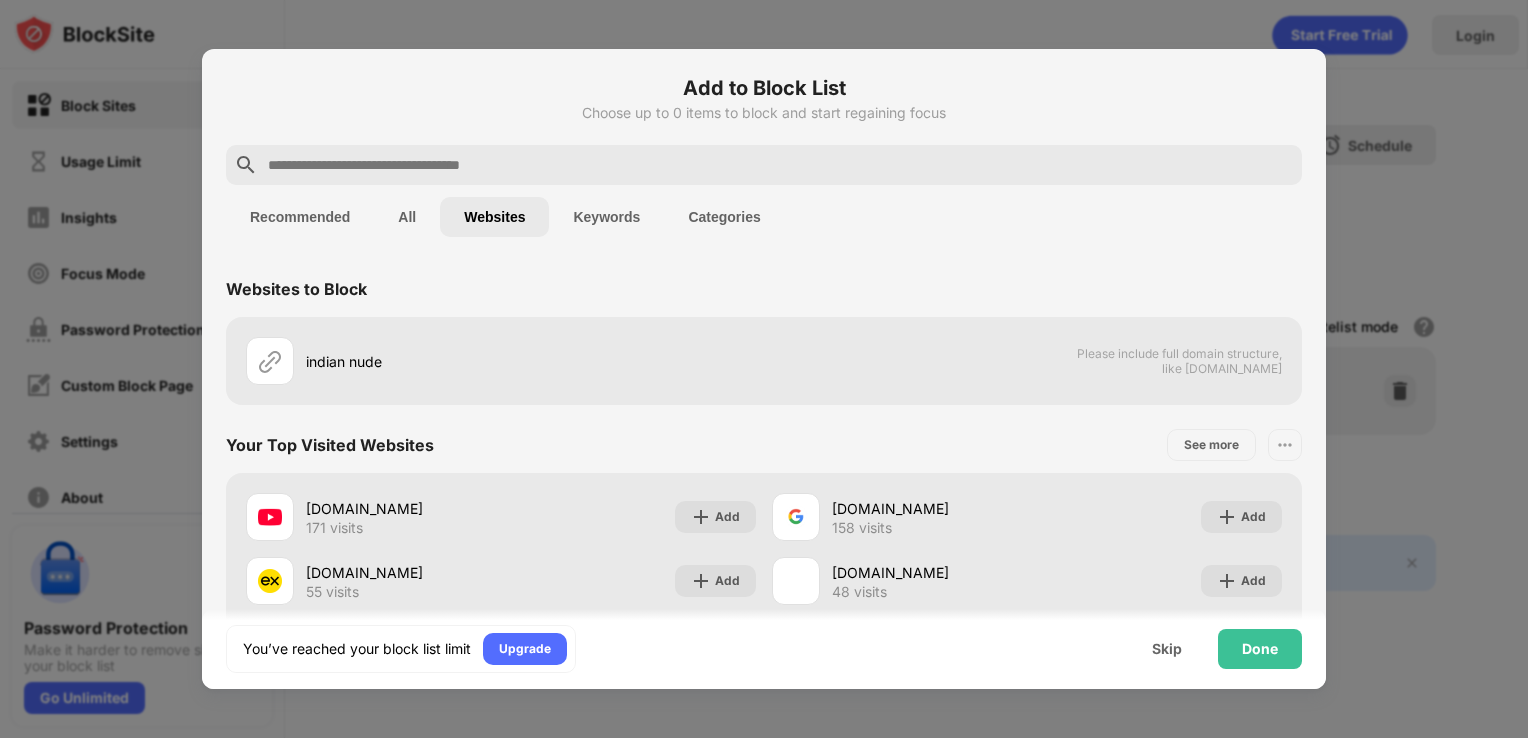 type 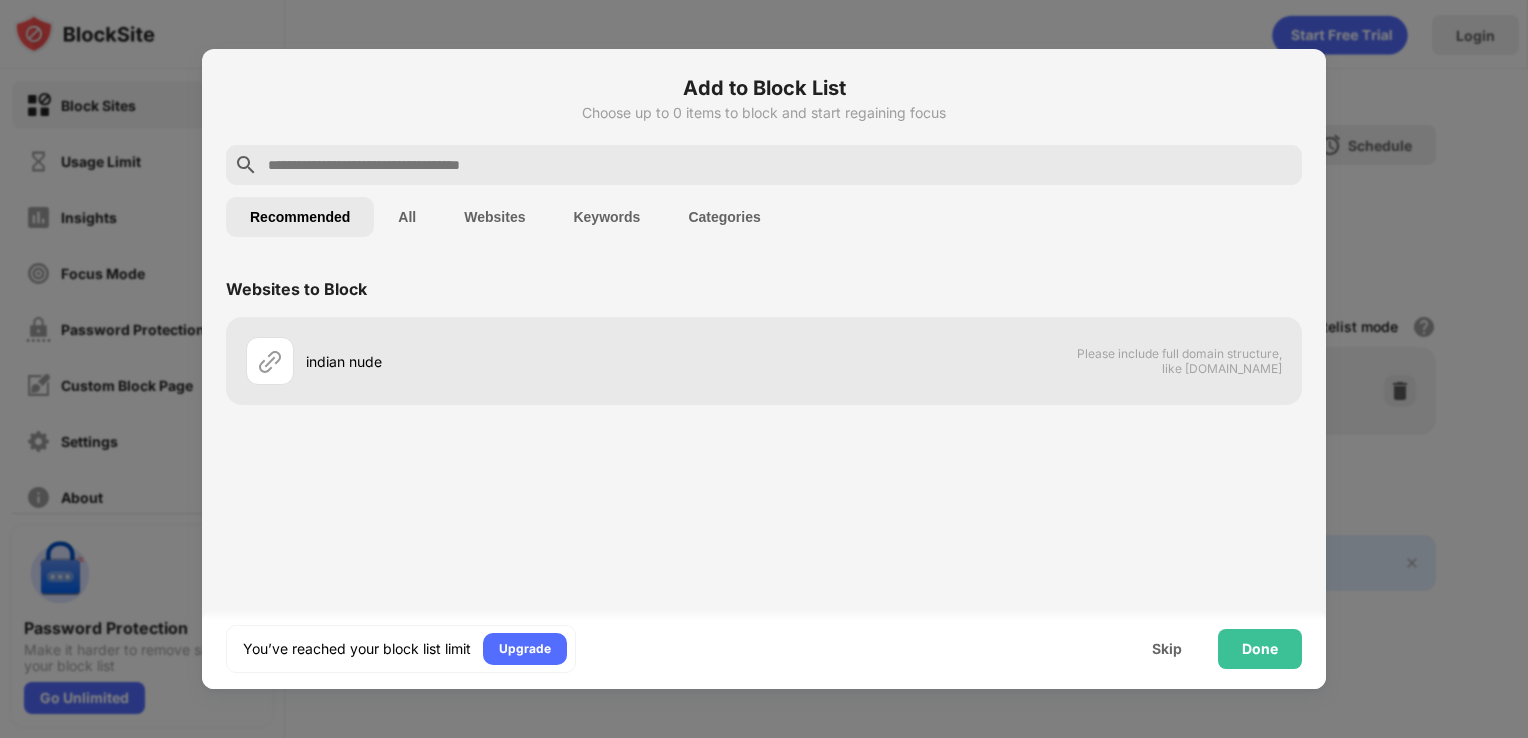 click on "All" at bounding box center (407, 217) 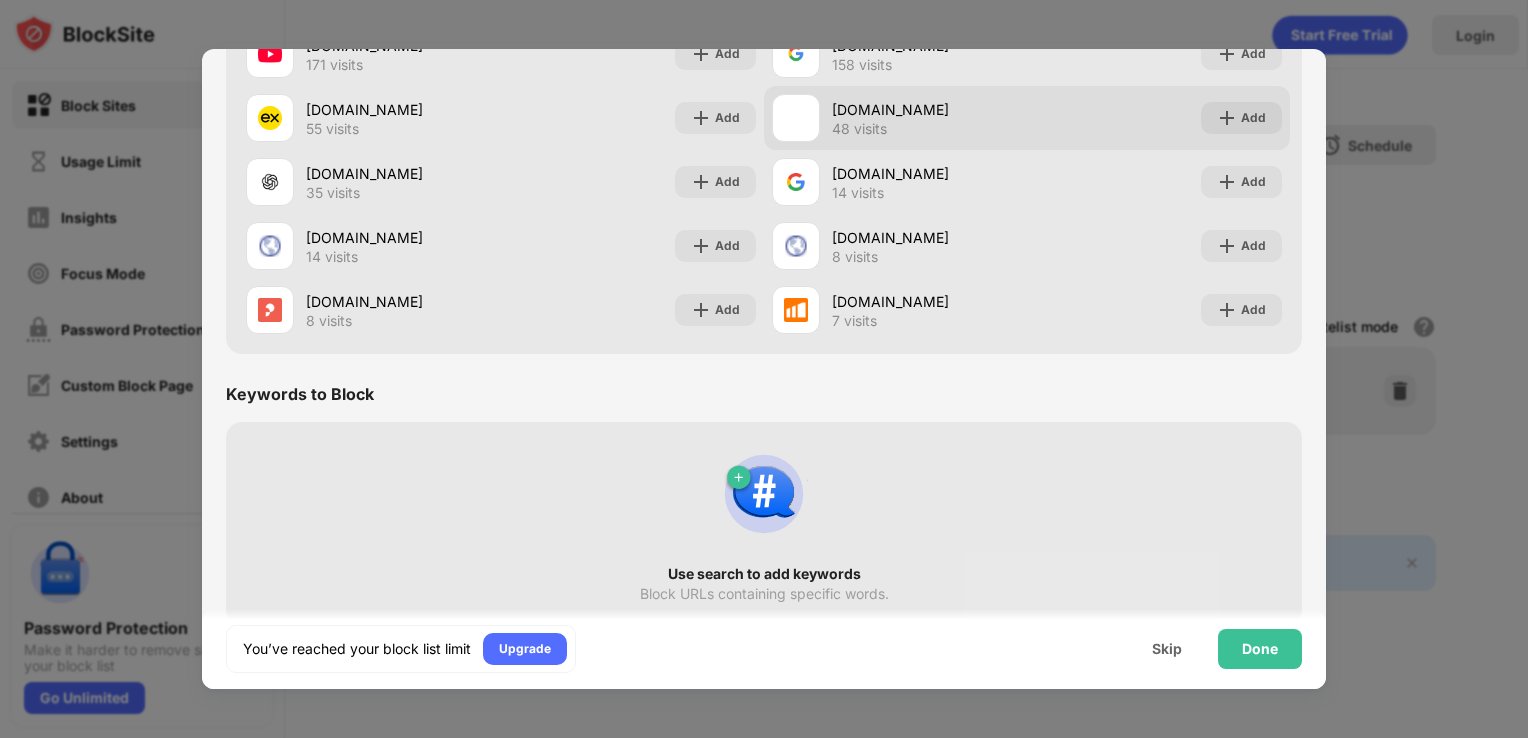 scroll, scrollTop: 928, scrollLeft: 0, axis: vertical 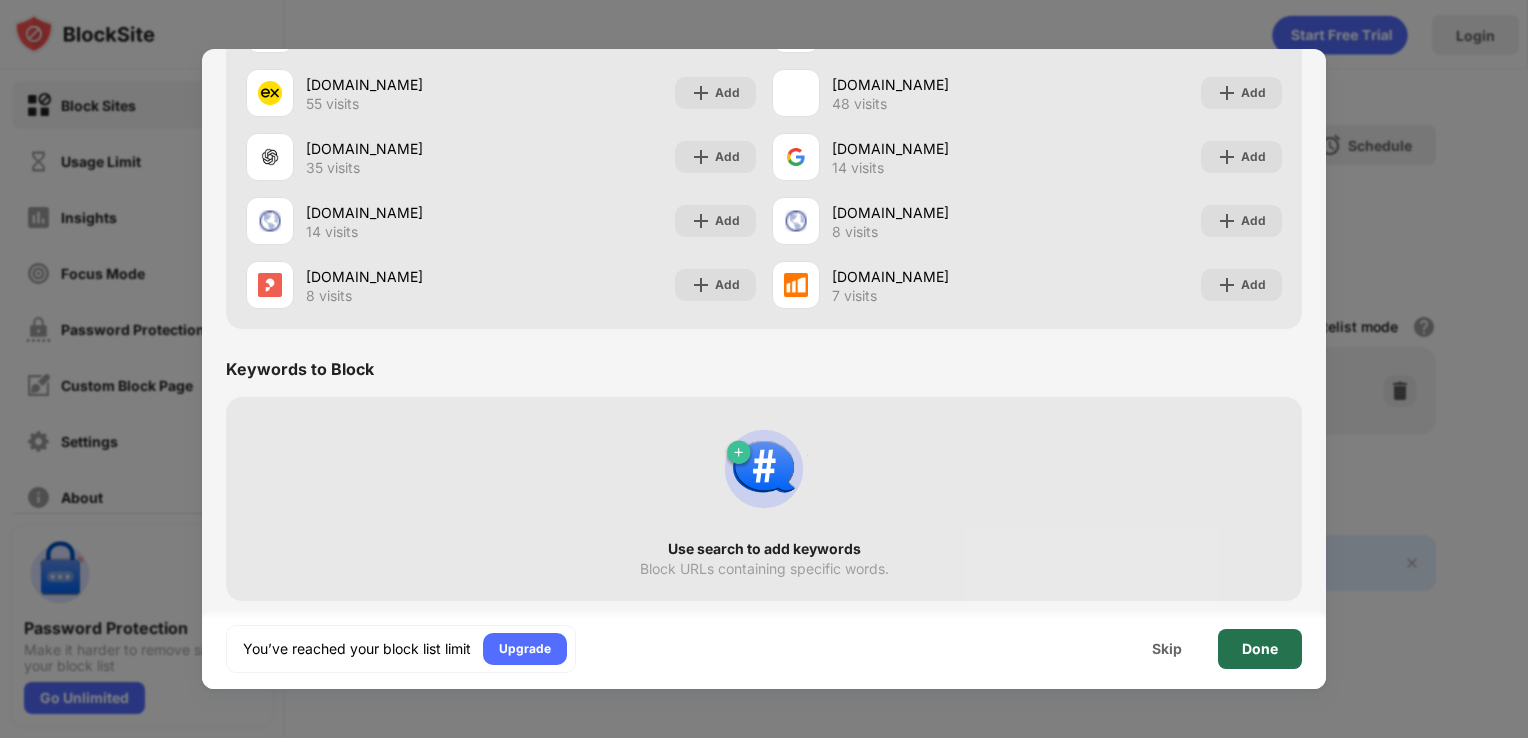 click on "Done" at bounding box center [1260, 649] 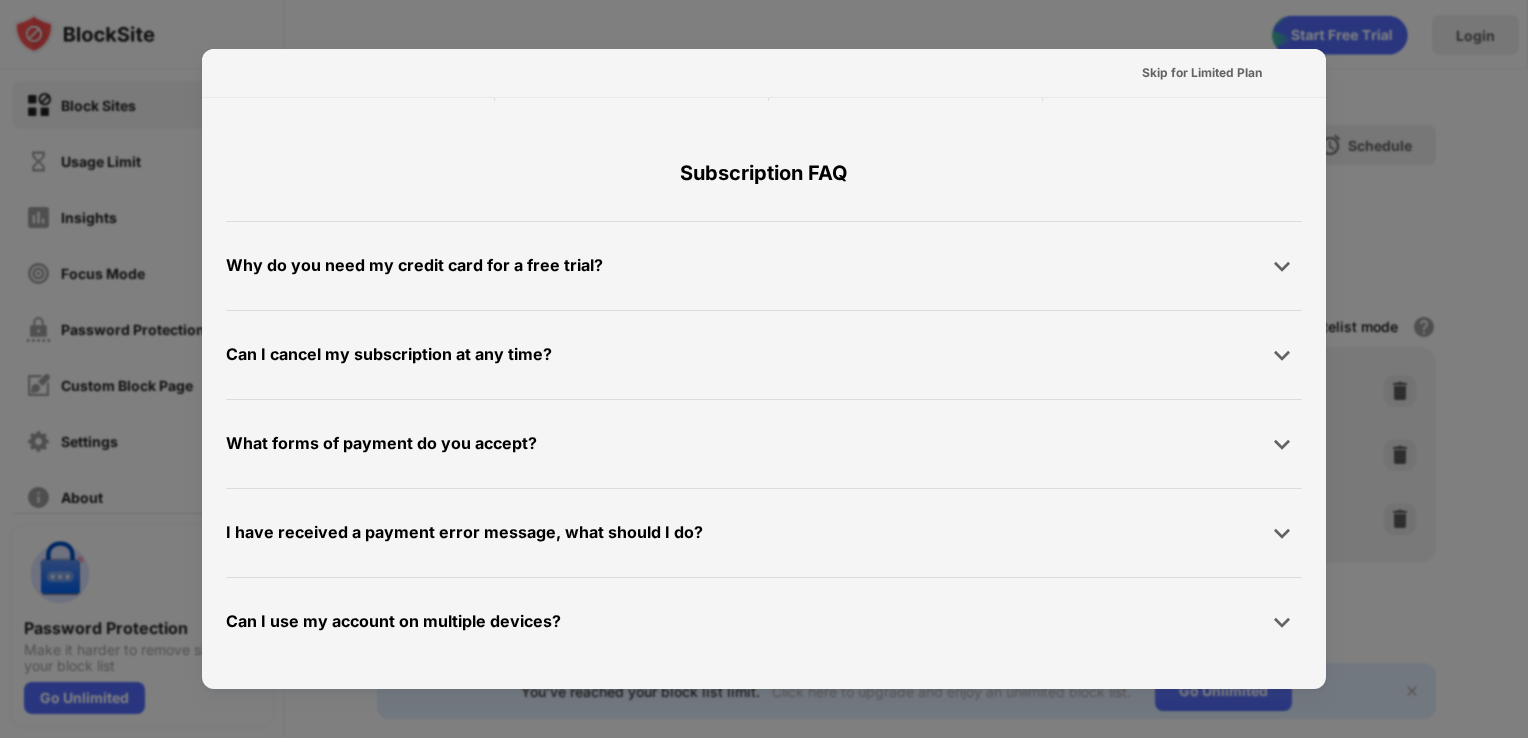 scroll, scrollTop: 0, scrollLeft: 0, axis: both 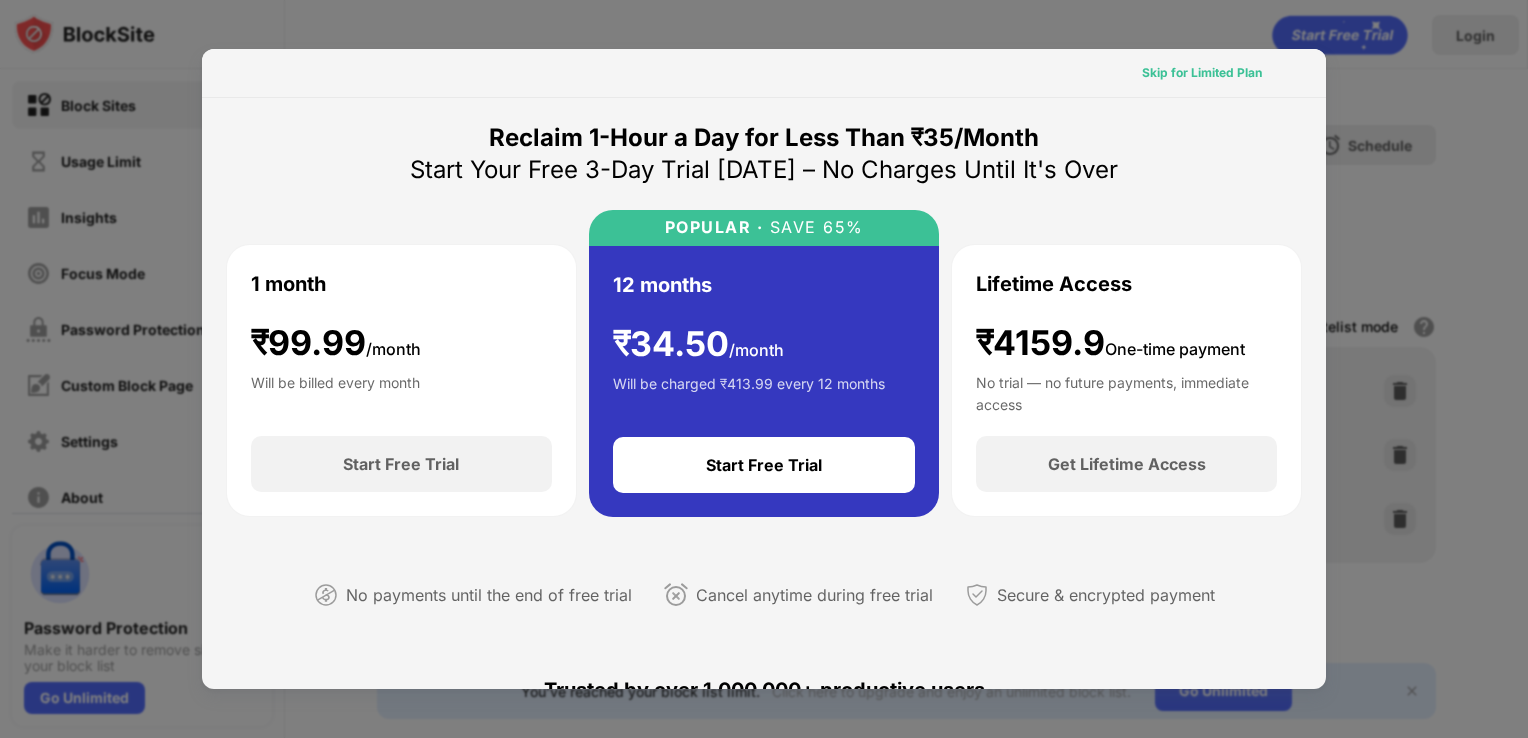 click on "Skip for Limited Plan" at bounding box center (1202, 73) 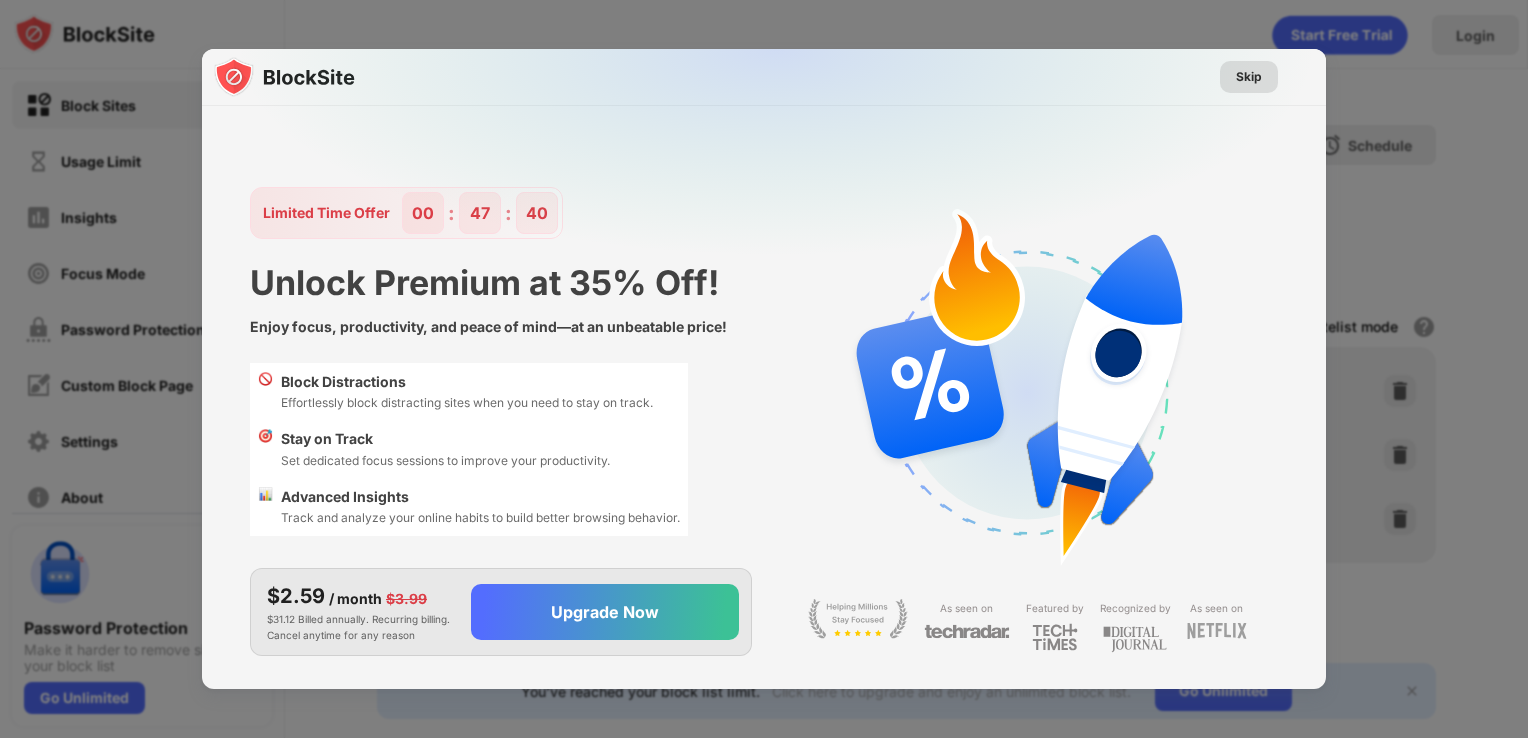 click on "Skip" at bounding box center (1249, 77) 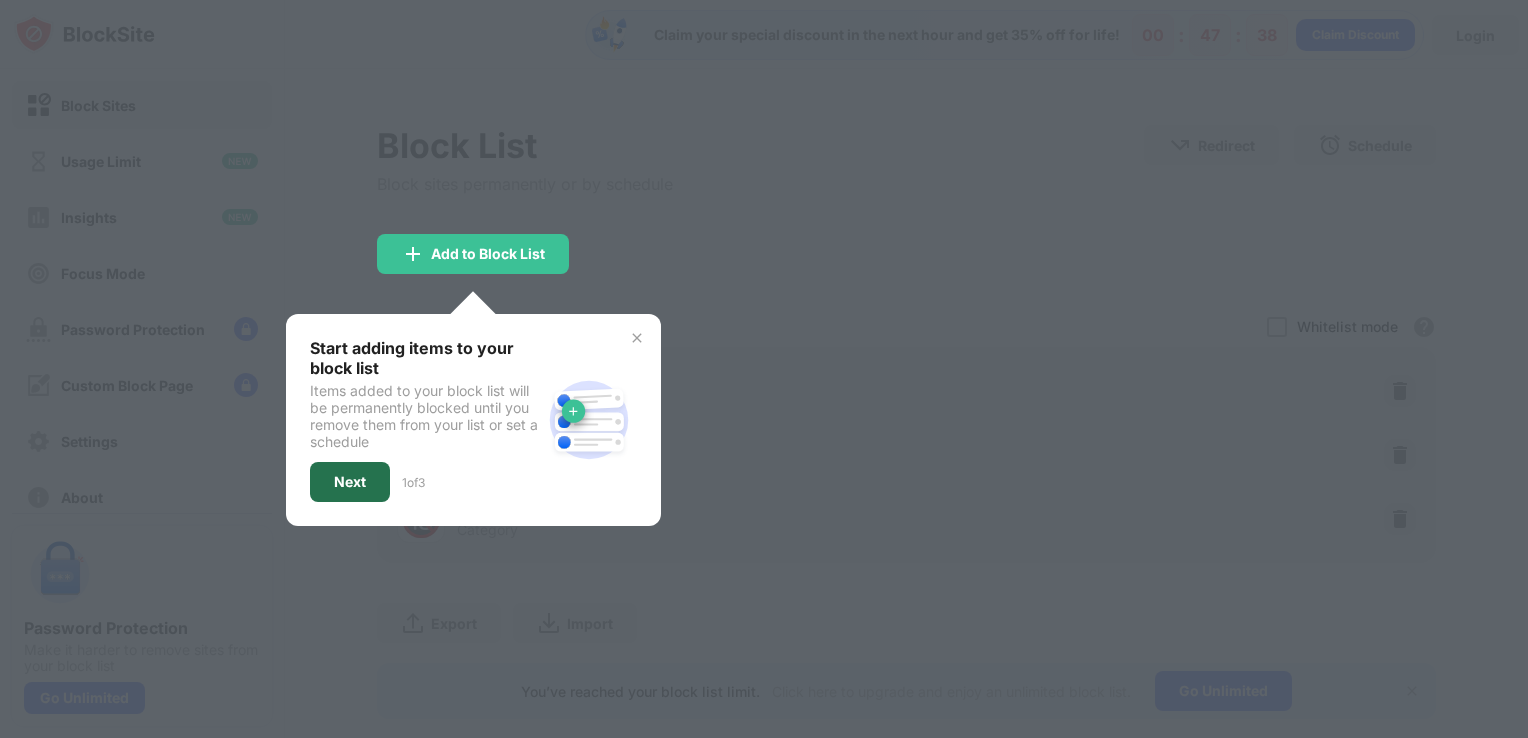 click on "Next" at bounding box center [350, 482] 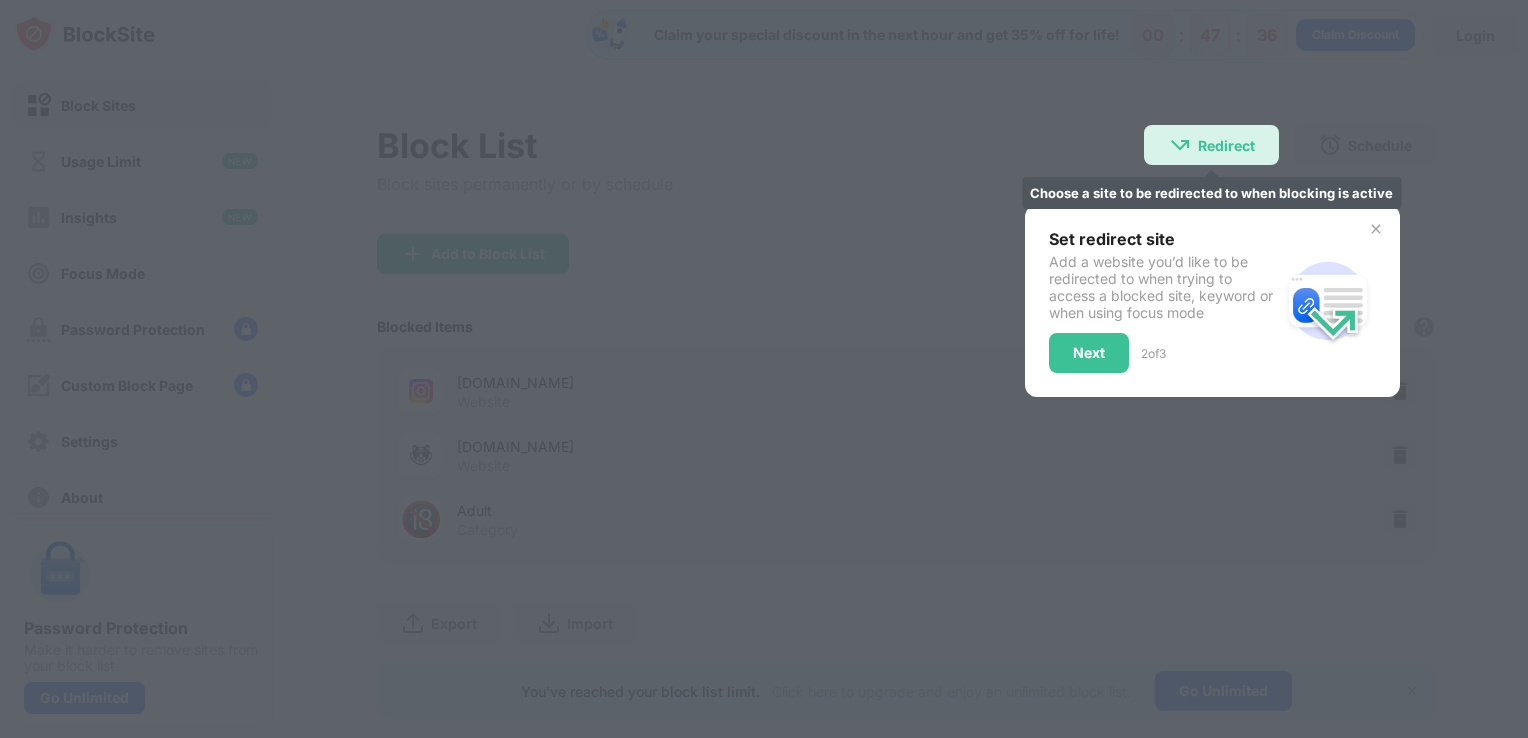 click on "Redirect Choose a site to be redirected to when blocking is active" at bounding box center [1211, 145] 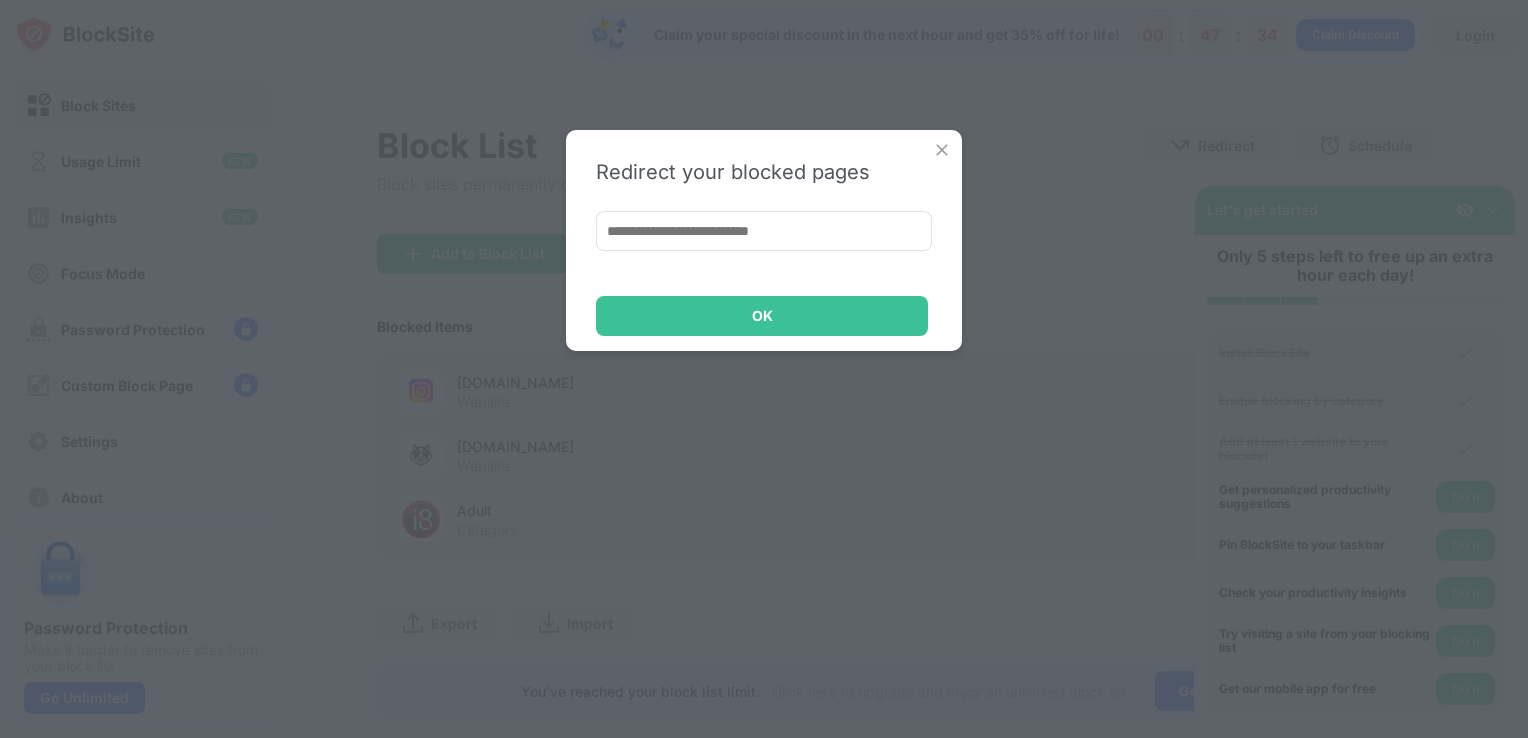 click on "Redirect your blocked pages OK" at bounding box center (764, 369) 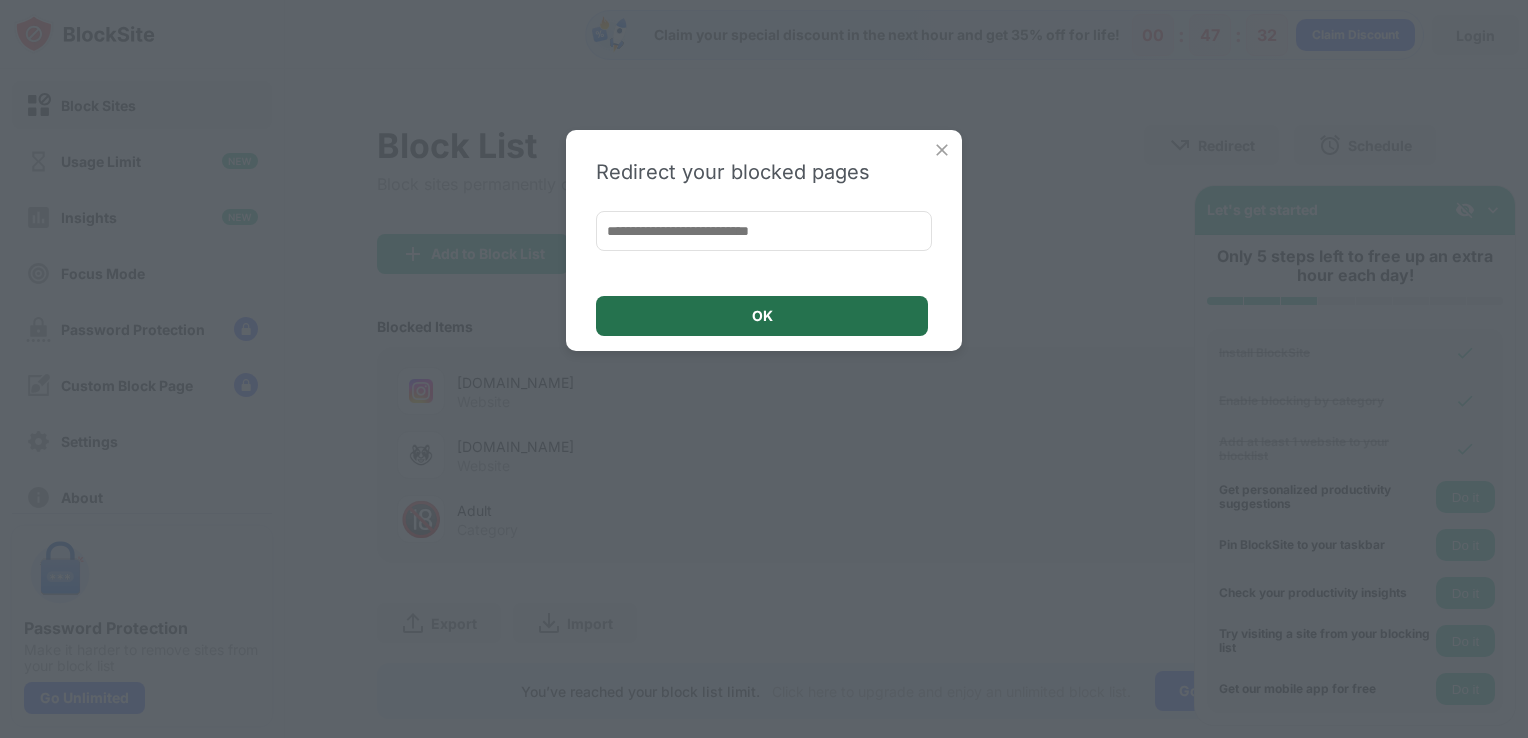 click on "OK" at bounding box center (762, 316) 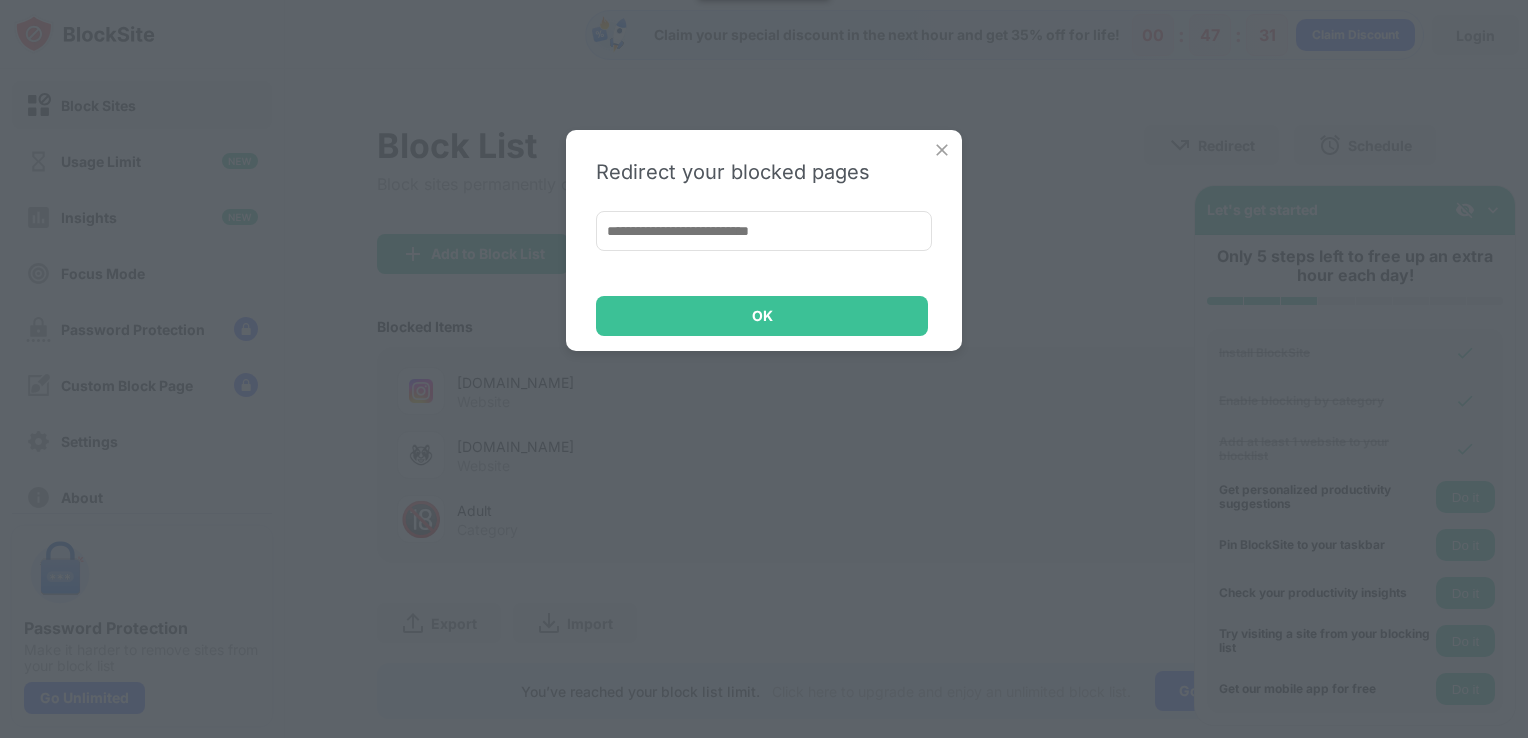 click at bounding box center [942, 150] 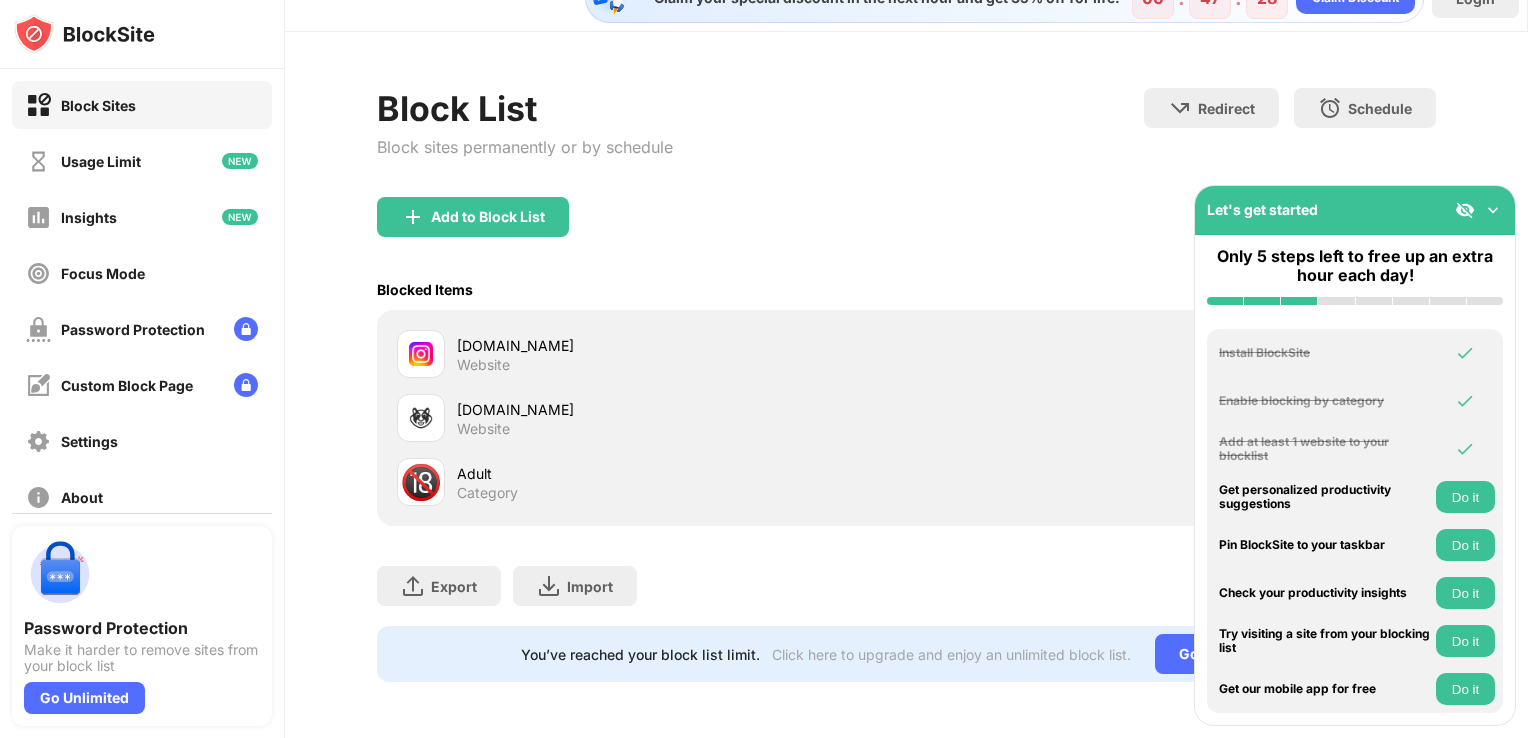 scroll, scrollTop: 50, scrollLeft: 15, axis: both 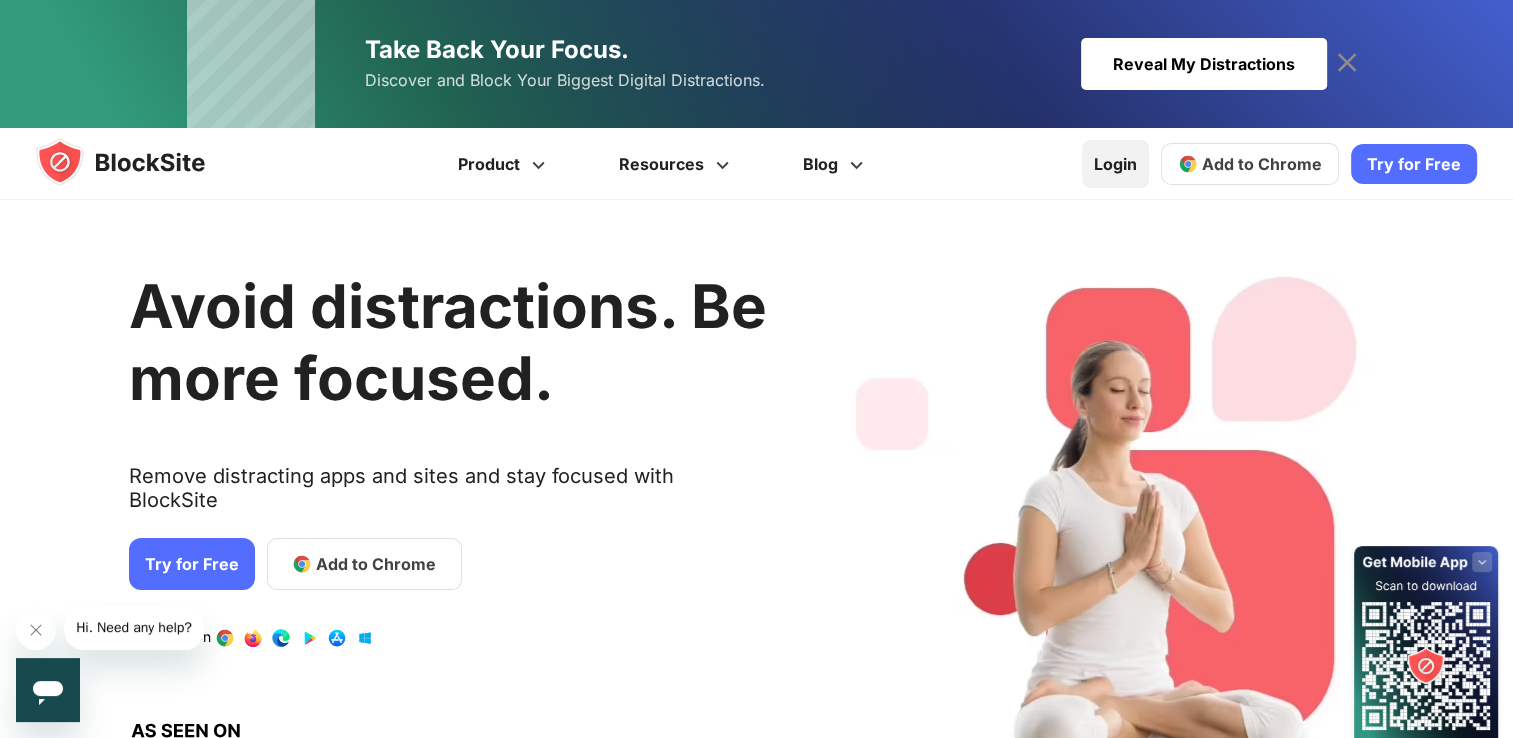 click on "Login" at bounding box center [1115, 164] 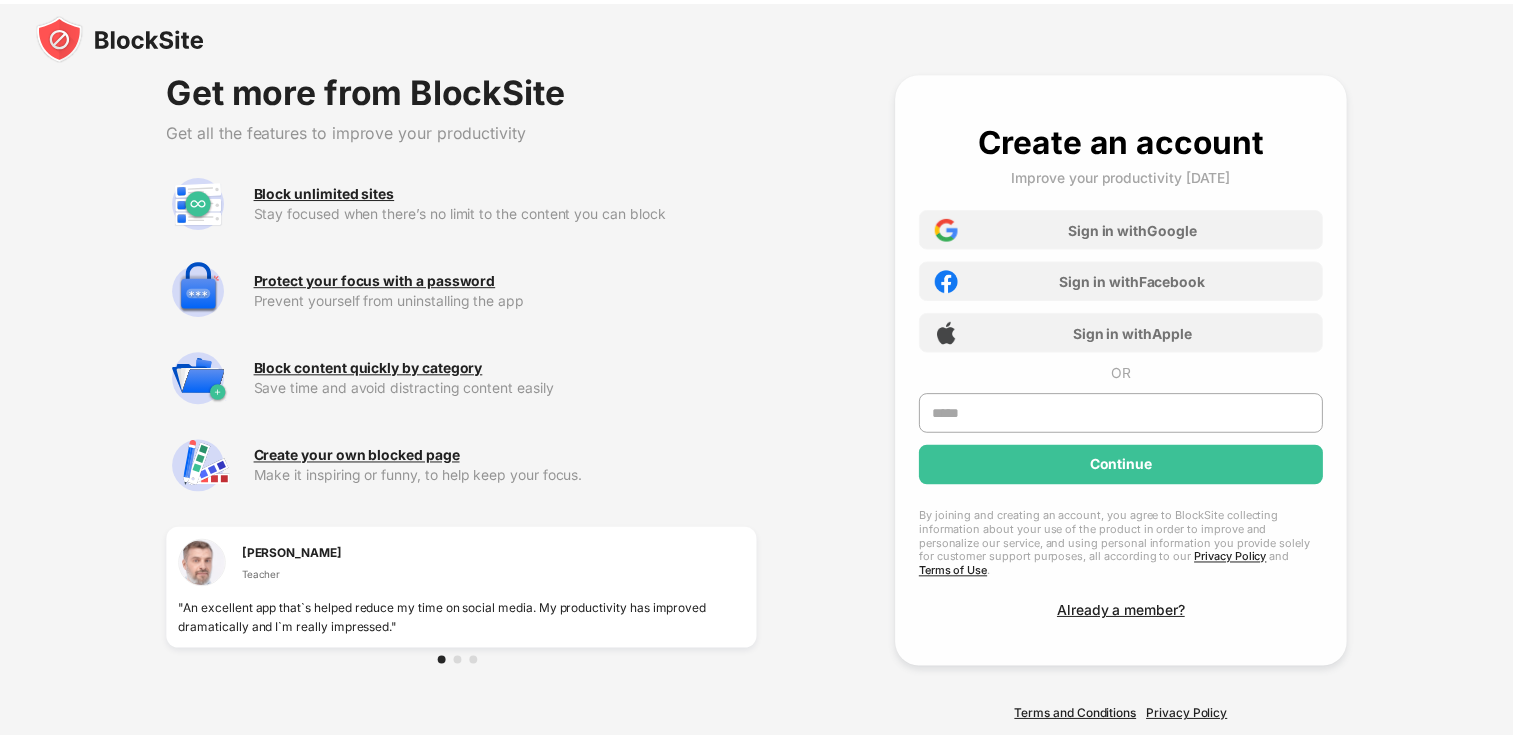 scroll, scrollTop: 0, scrollLeft: 0, axis: both 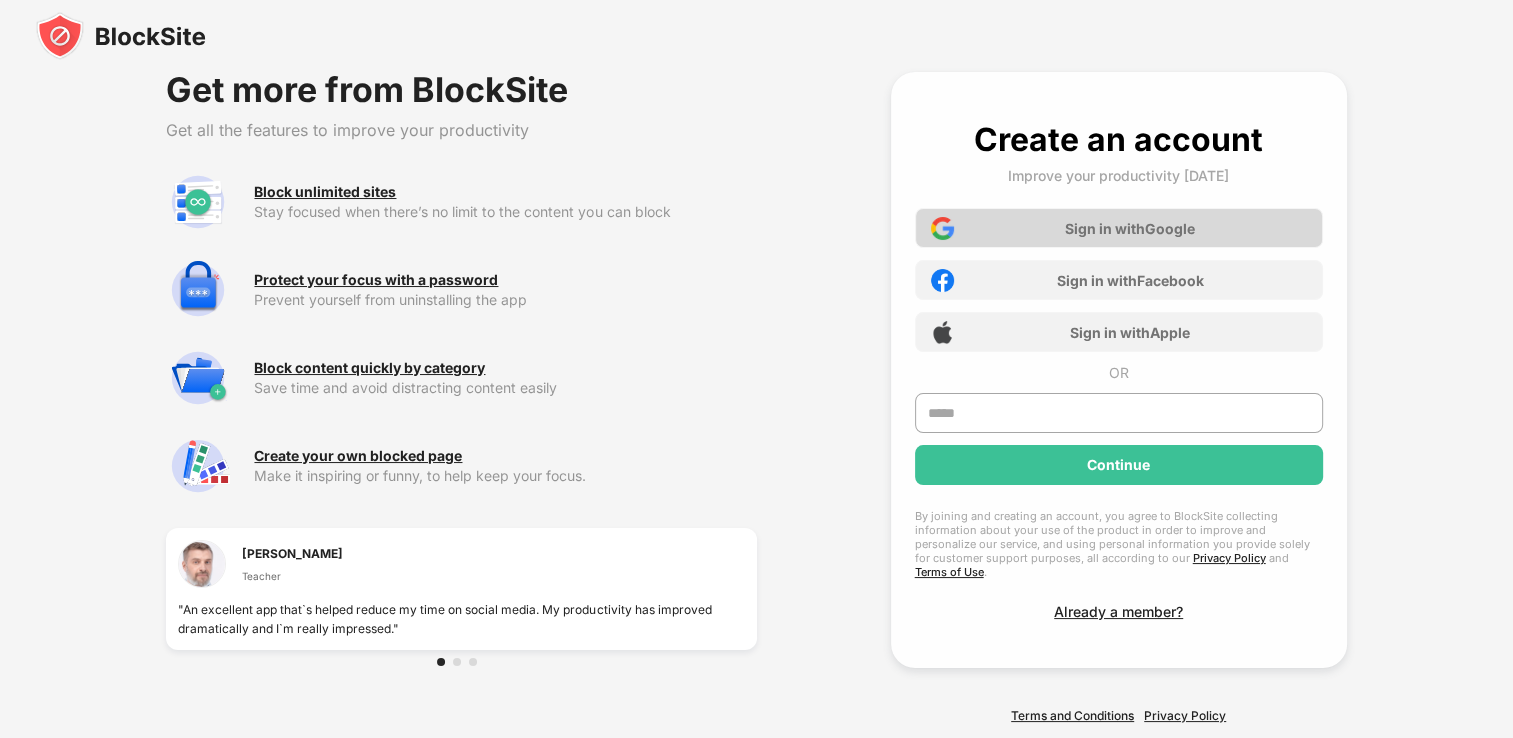 click on "Sign in with  Google" at bounding box center (1130, 228) 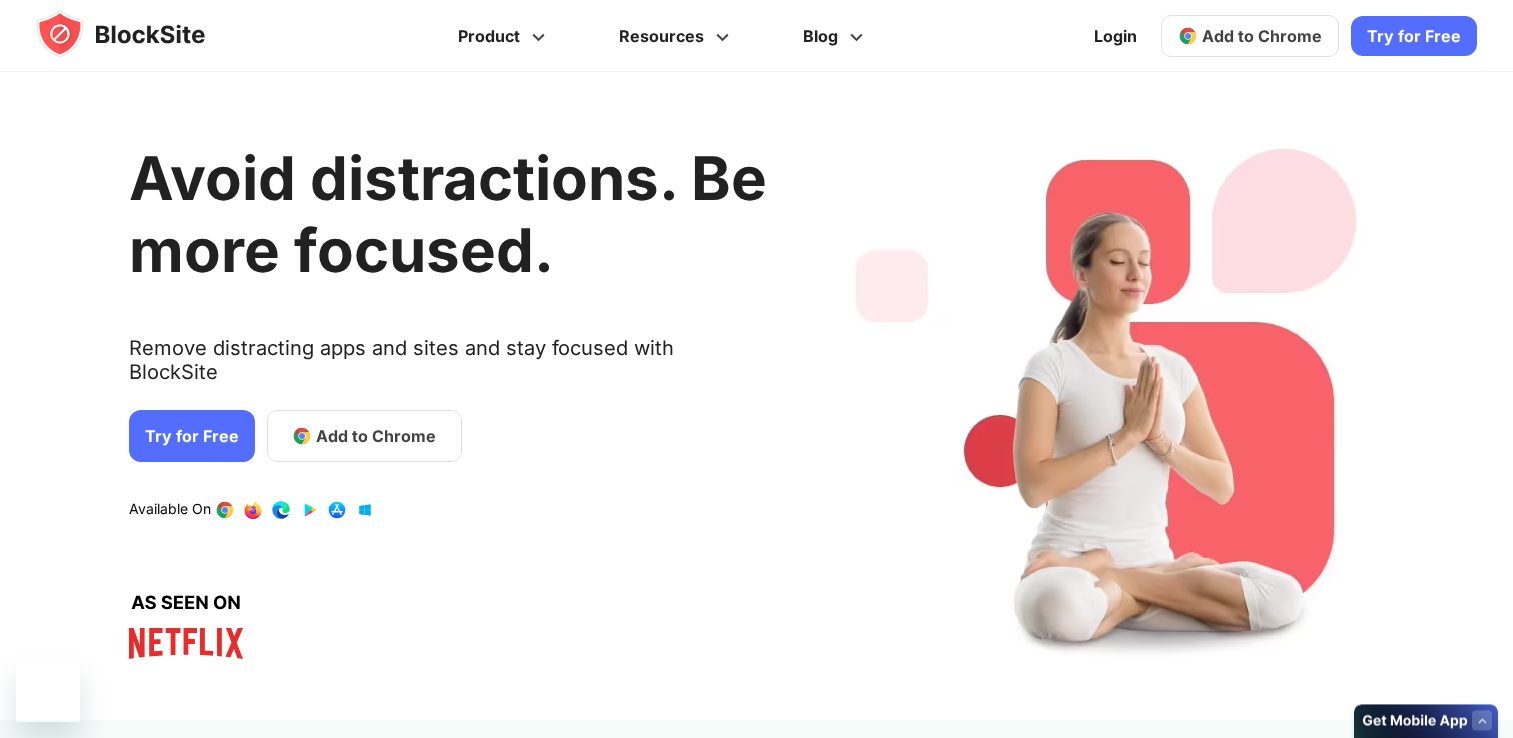 scroll, scrollTop: 0, scrollLeft: 0, axis: both 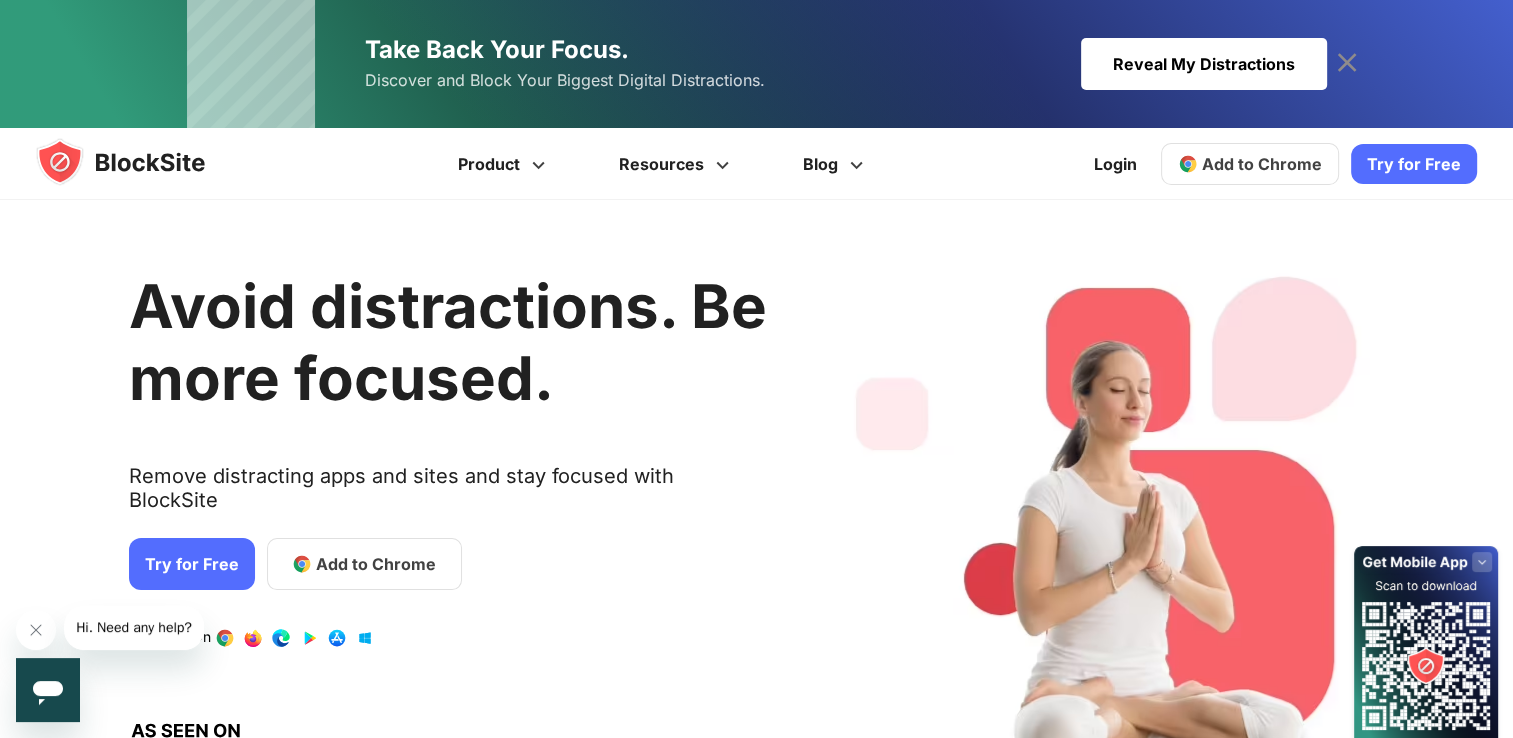 click on "Try for Free" at bounding box center [1414, 164] 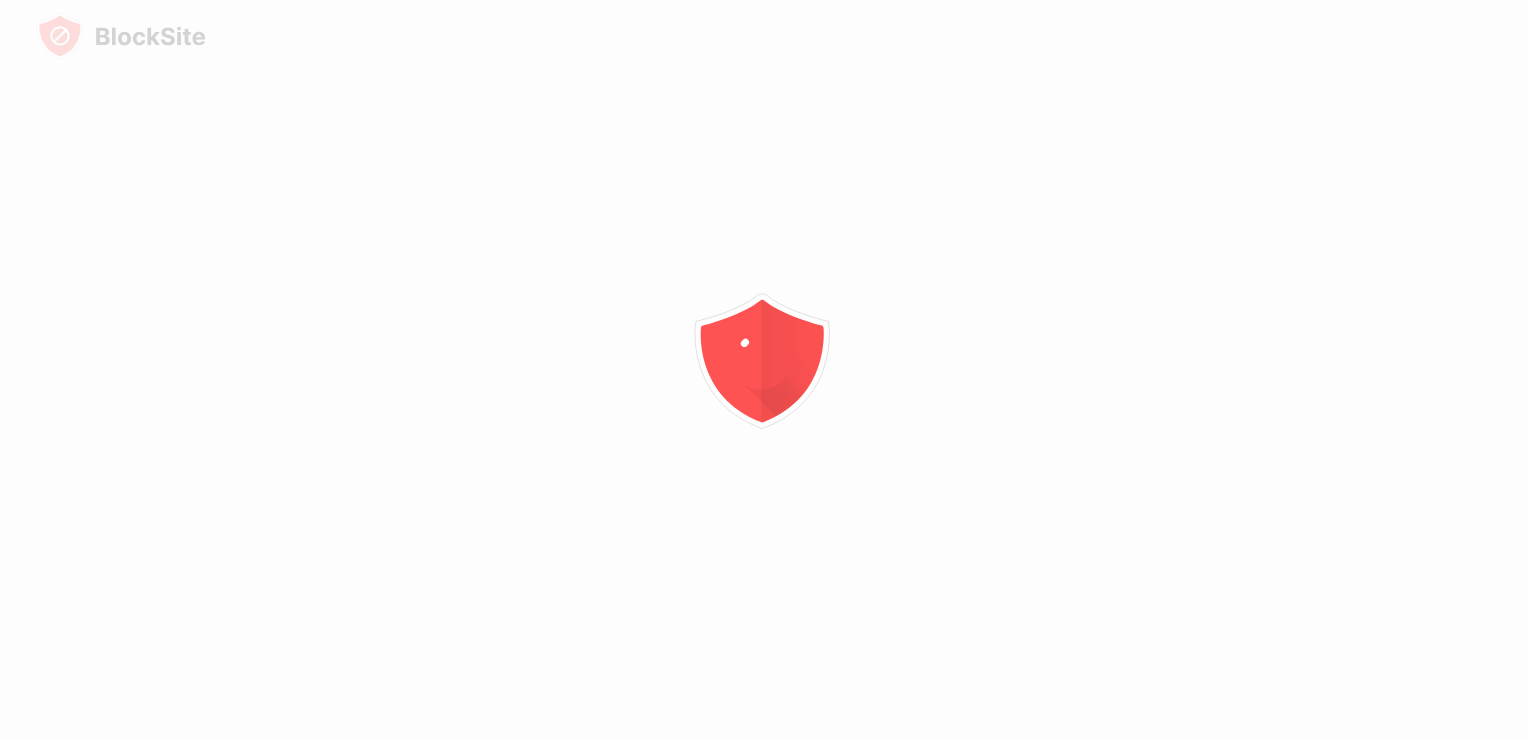 scroll, scrollTop: 0, scrollLeft: 0, axis: both 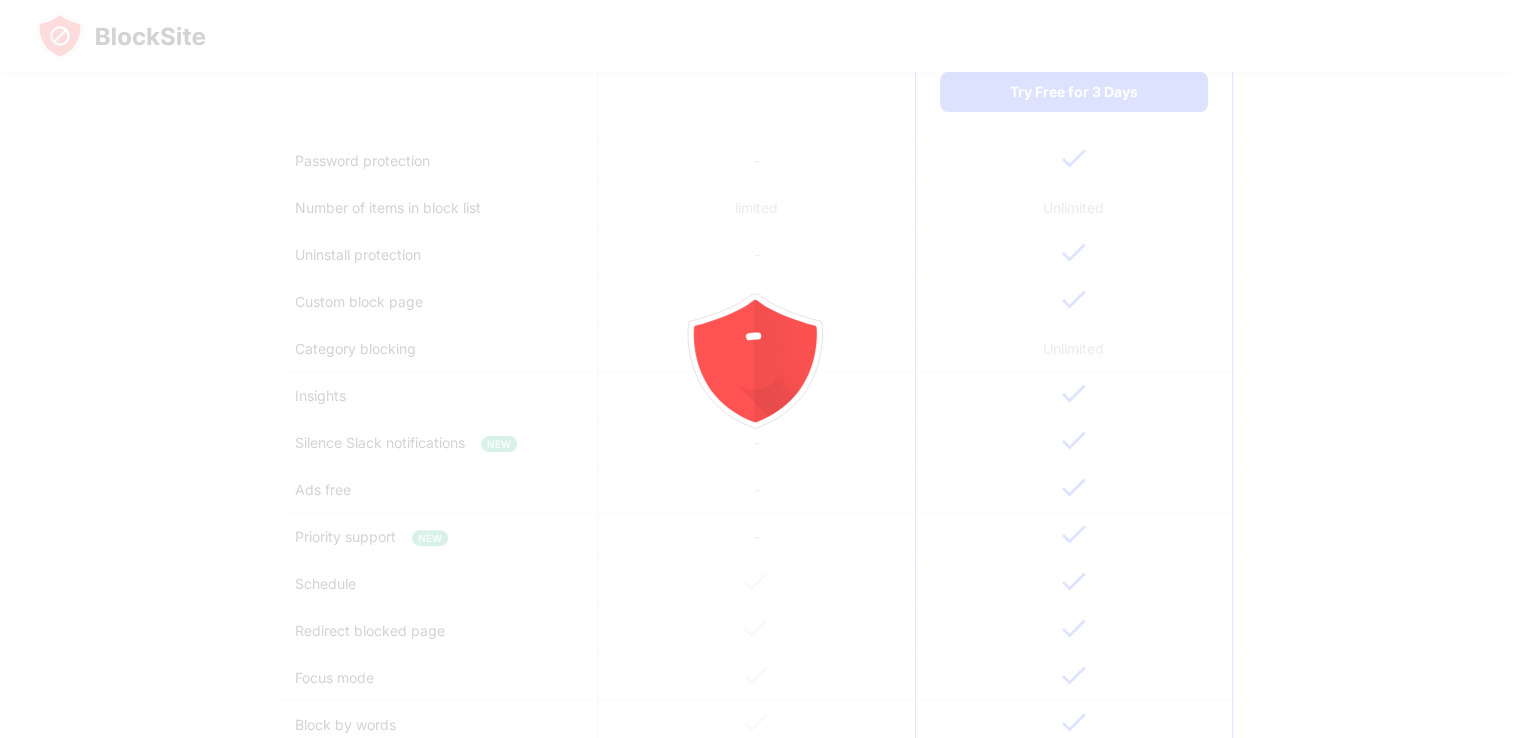 click at bounding box center (756, 369) 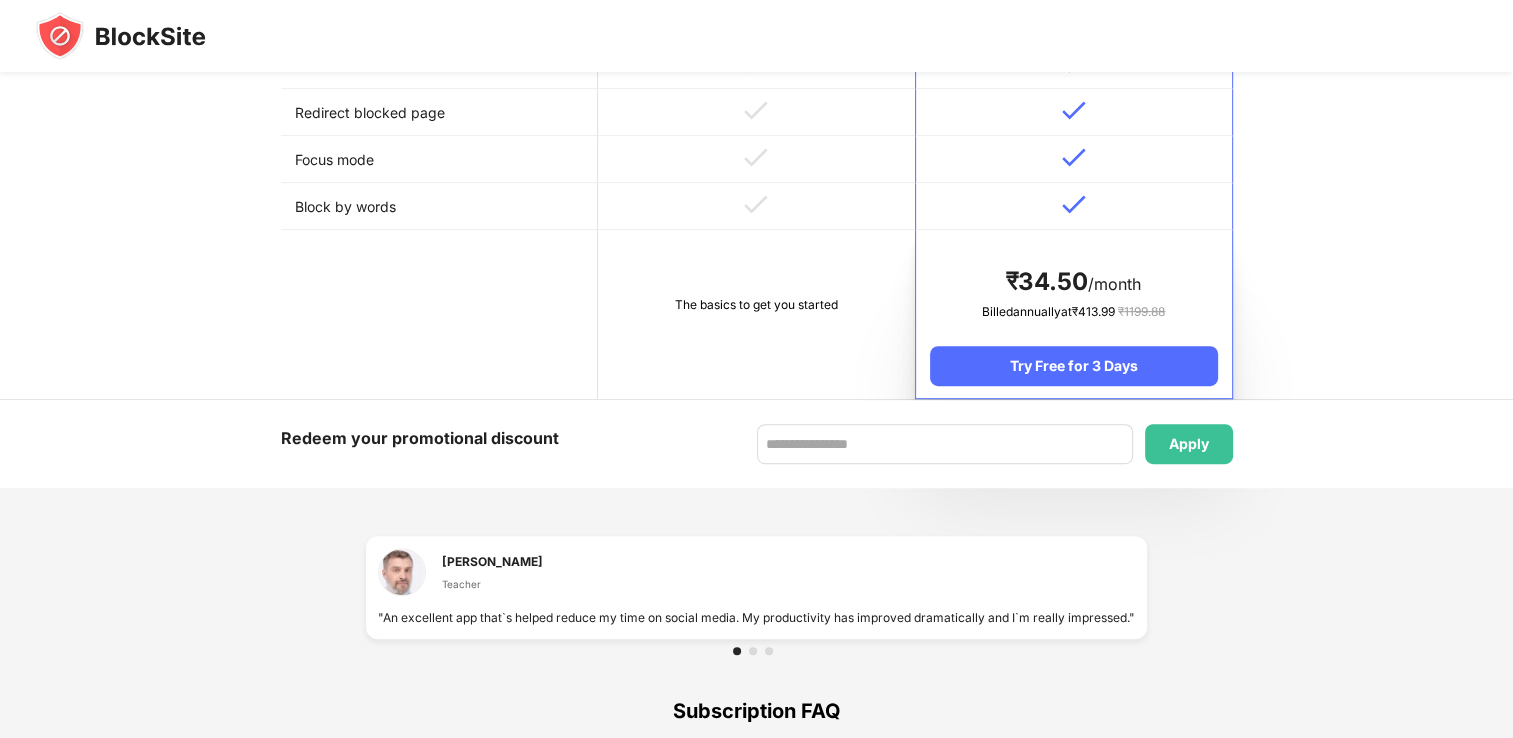 scroll, scrollTop: 1012, scrollLeft: 0, axis: vertical 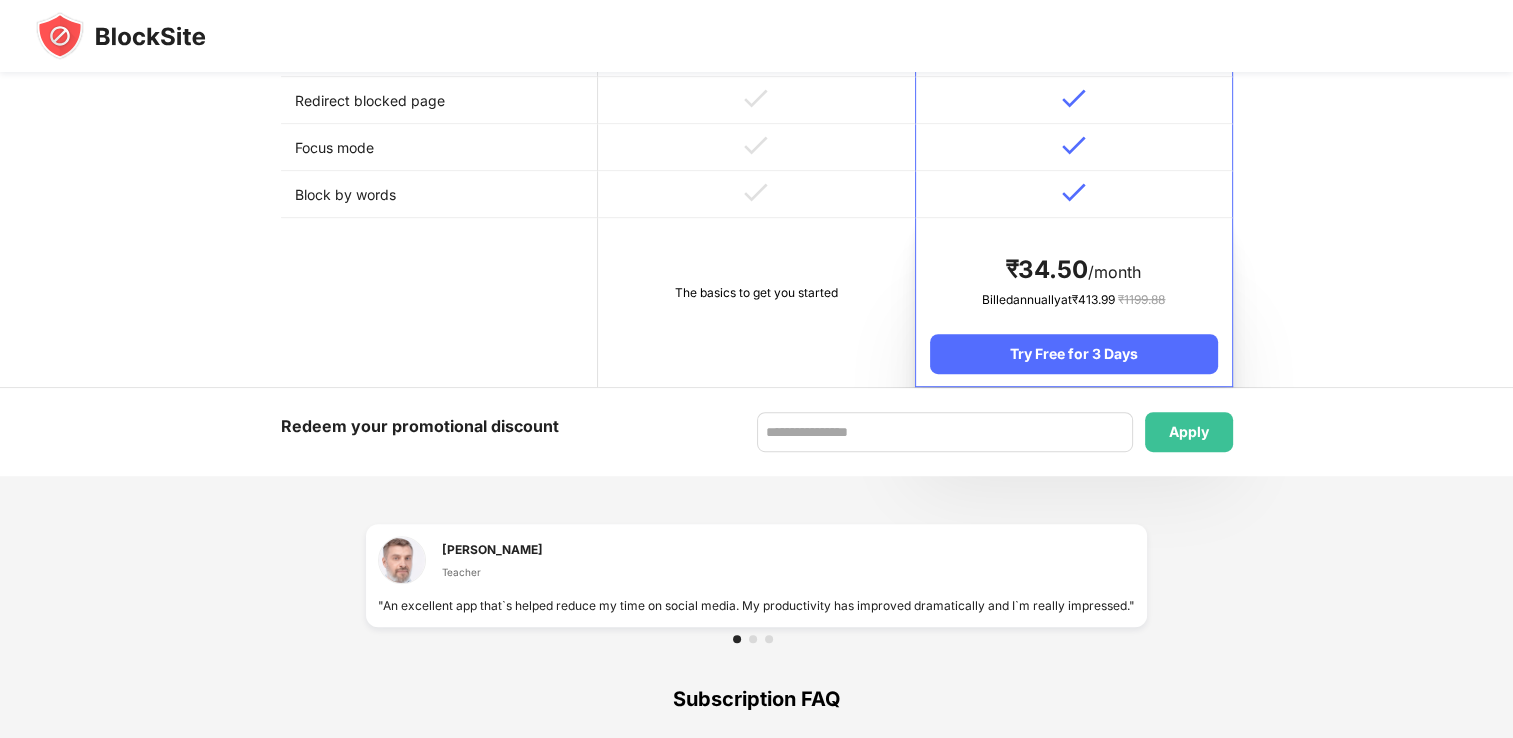 click on "The basics to get you started" at bounding box center [756, 302] 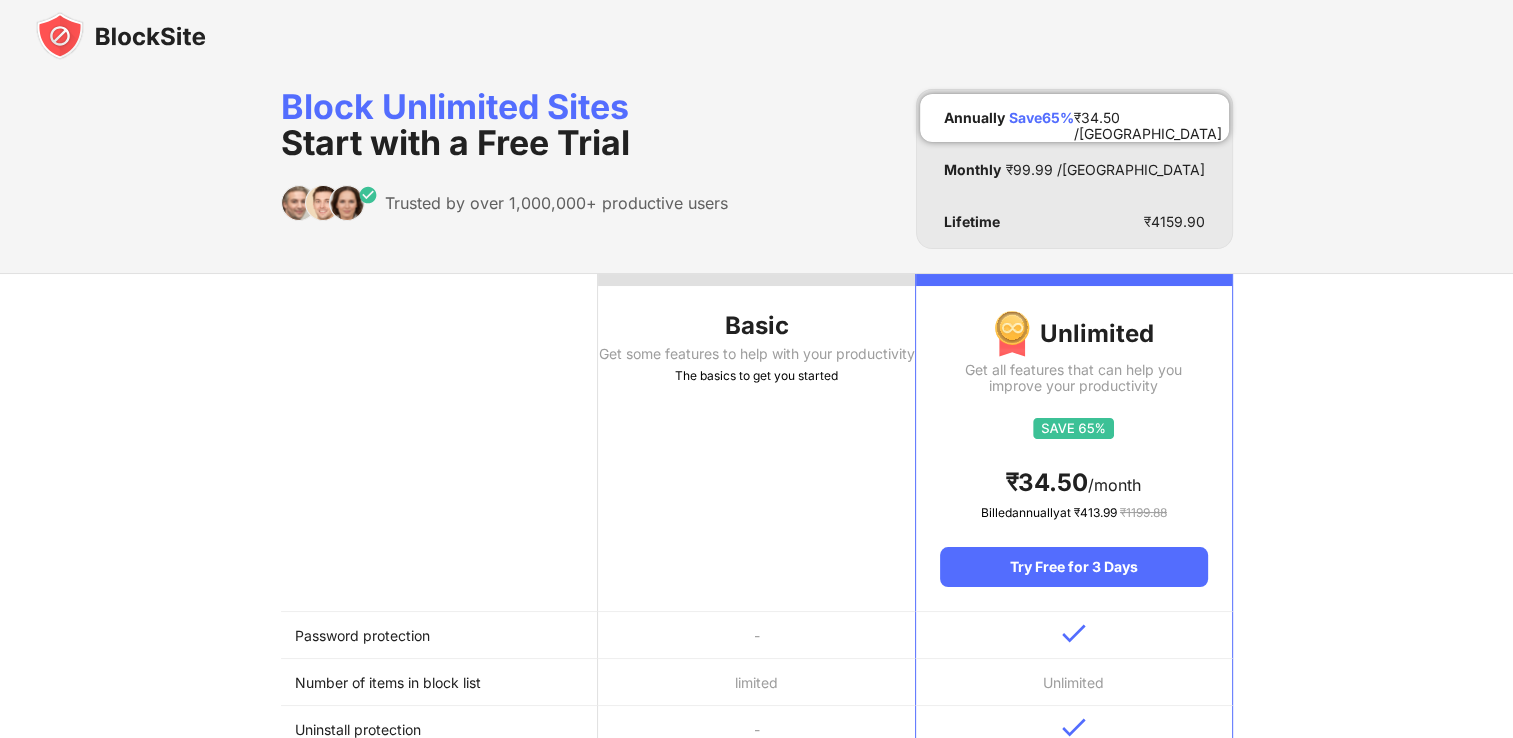 scroll, scrollTop: 0, scrollLeft: 0, axis: both 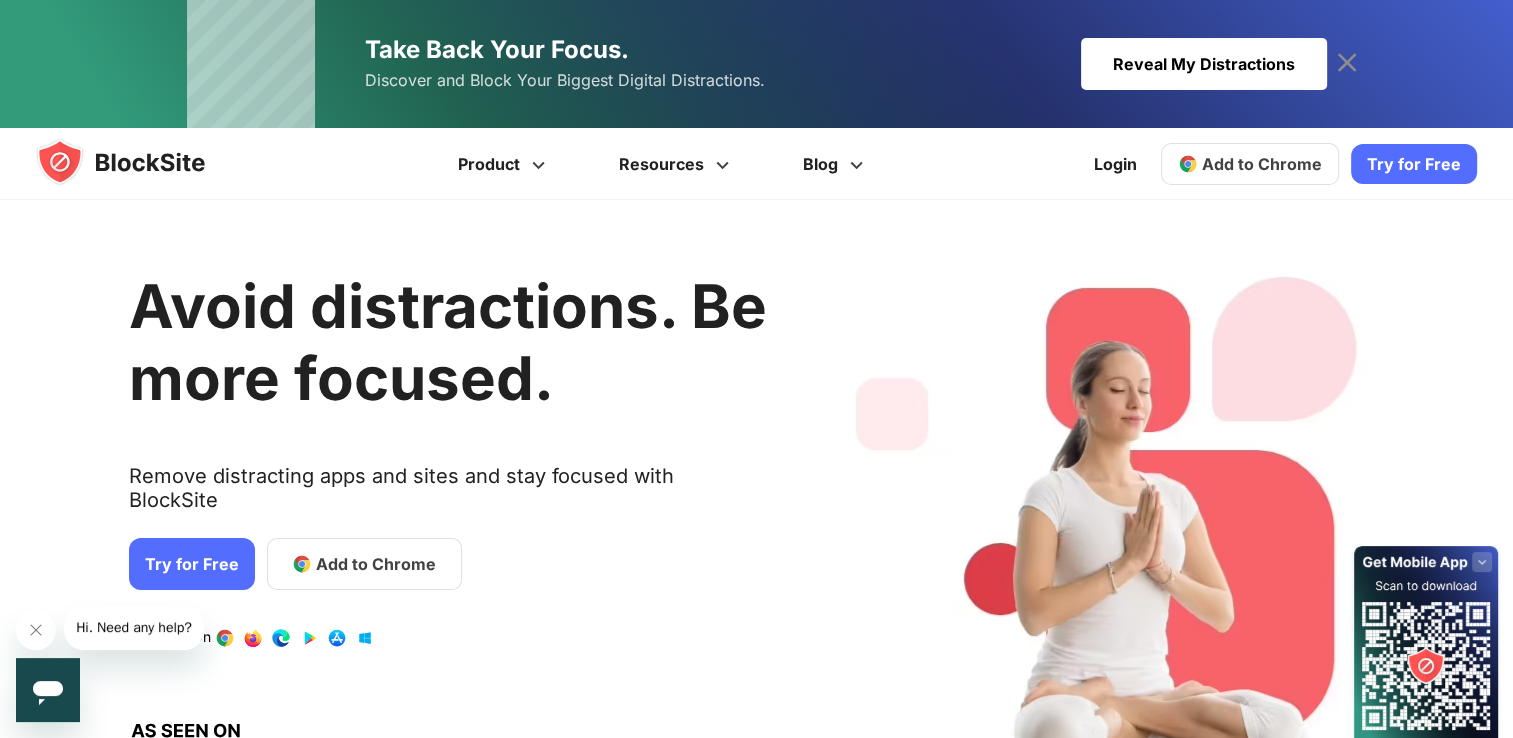 click on "Reveal My Distractions" at bounding box center (1204, 64) 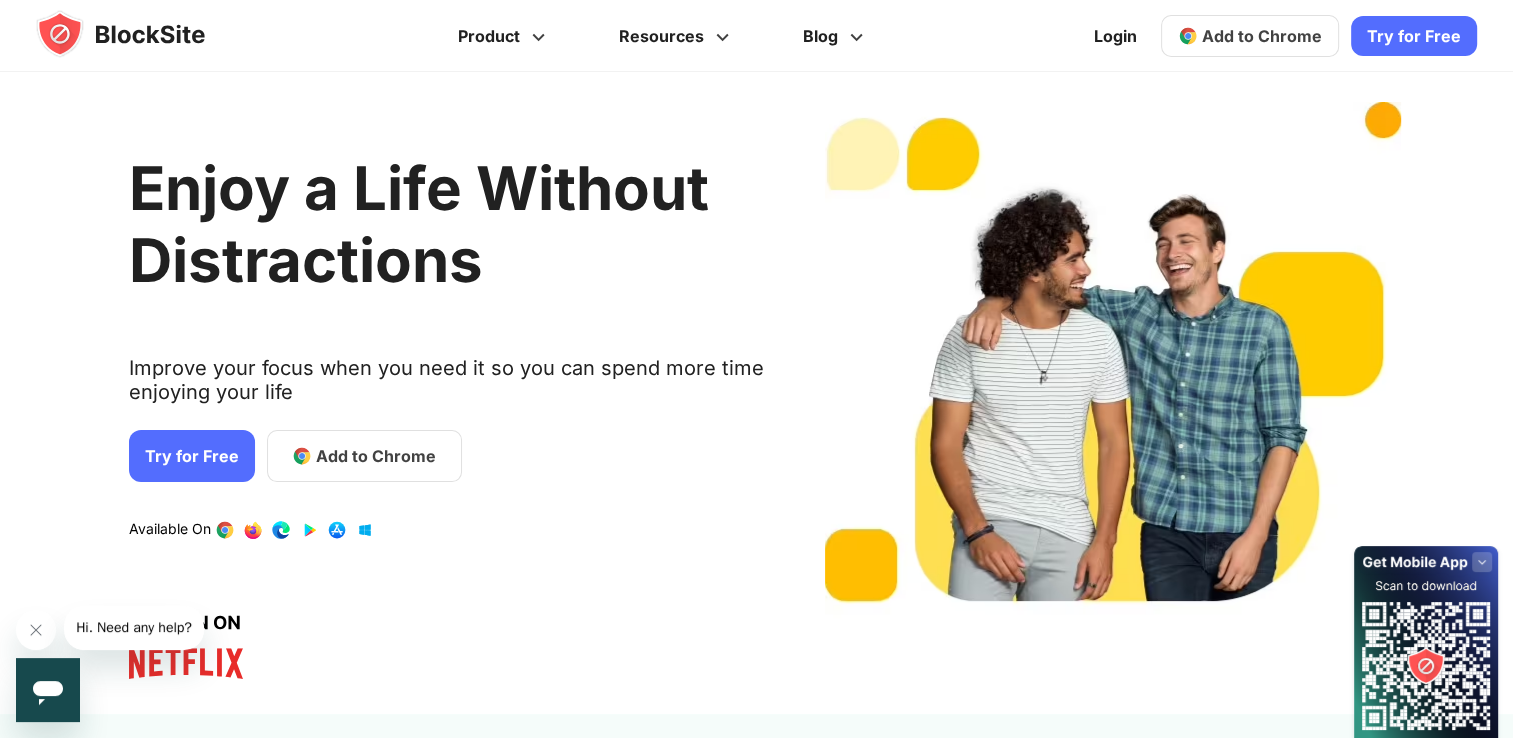 click at bounding box center (1188, 36) 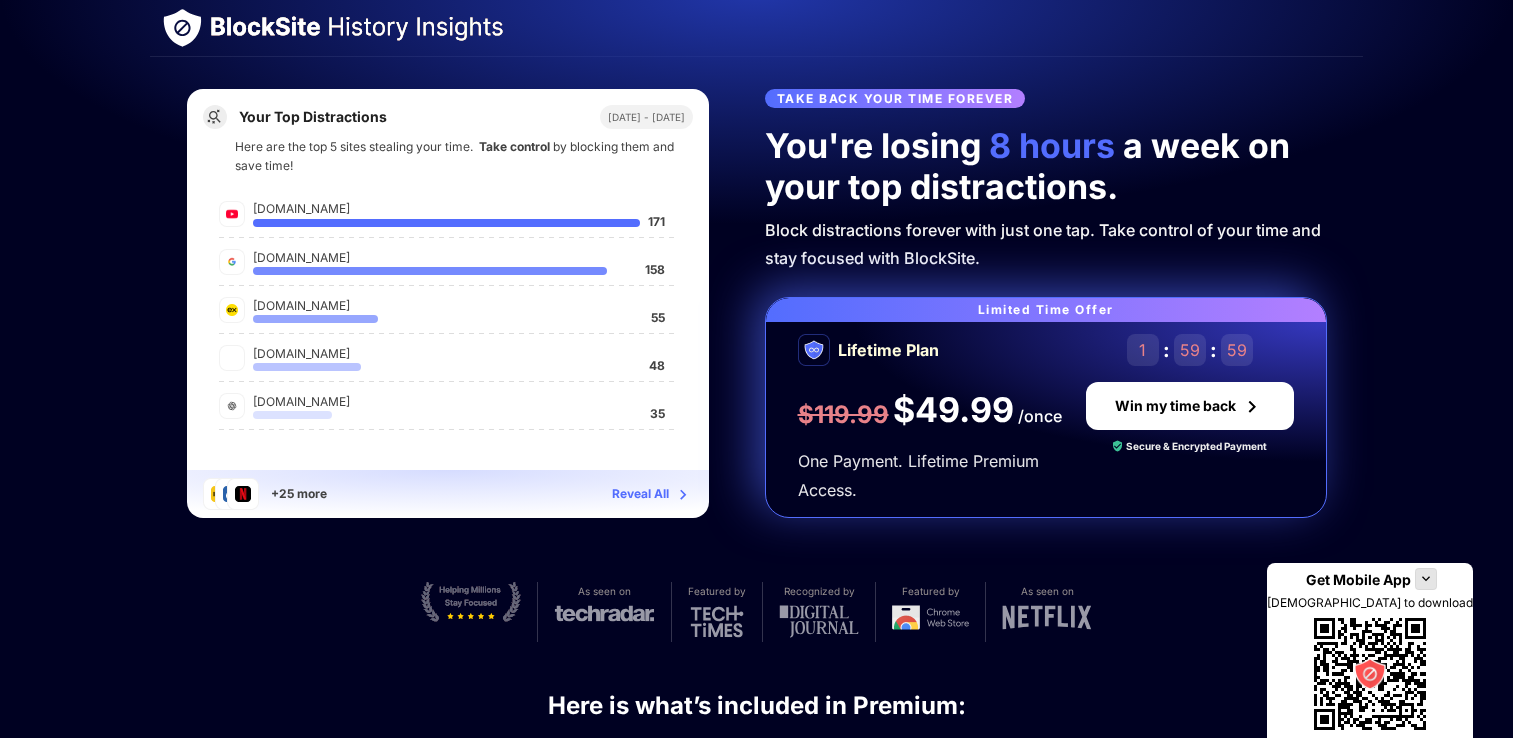 scroll, scrollTop: 0, scrollLeft: 0, axis: both 